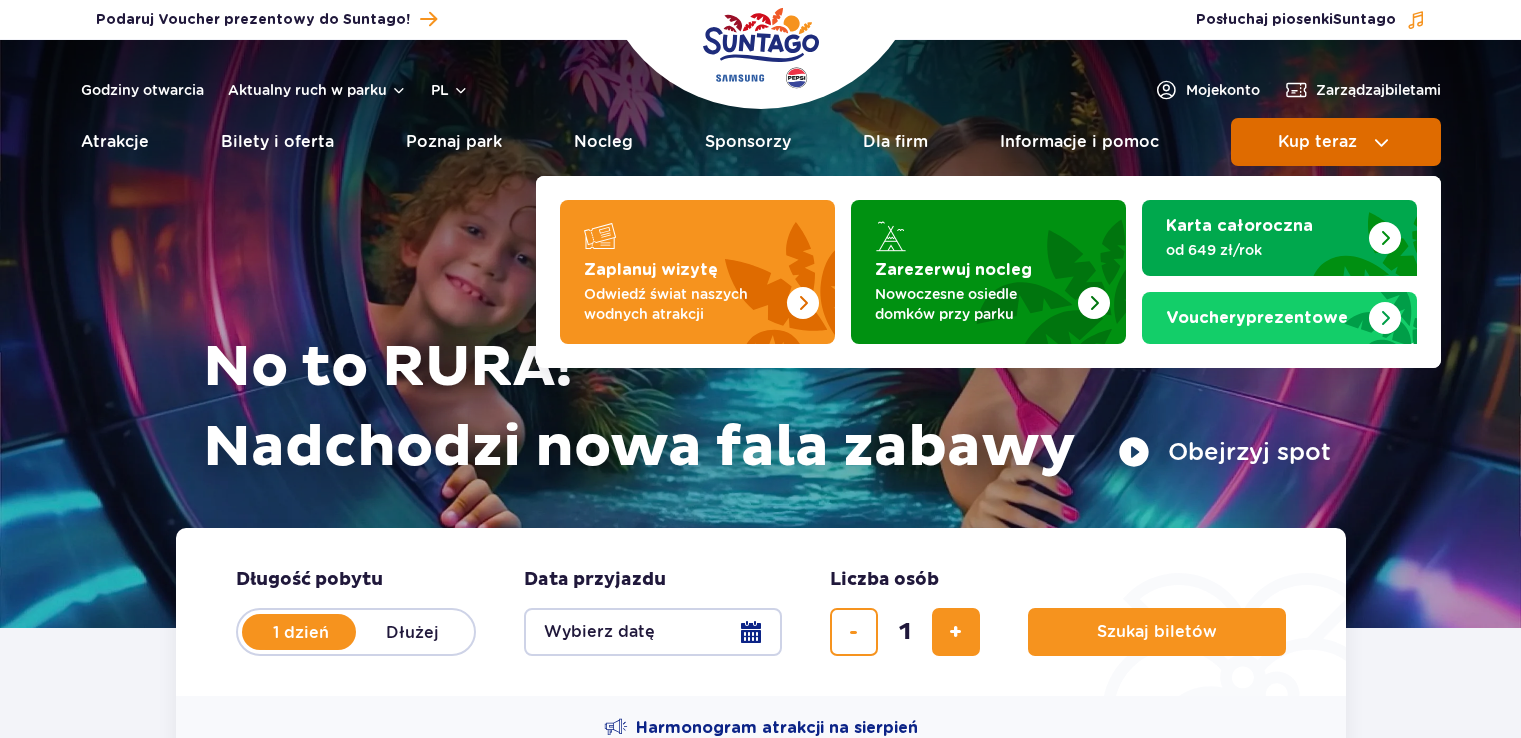 scroll, scrollTop: 0, scrollLeft: 0, axis: both 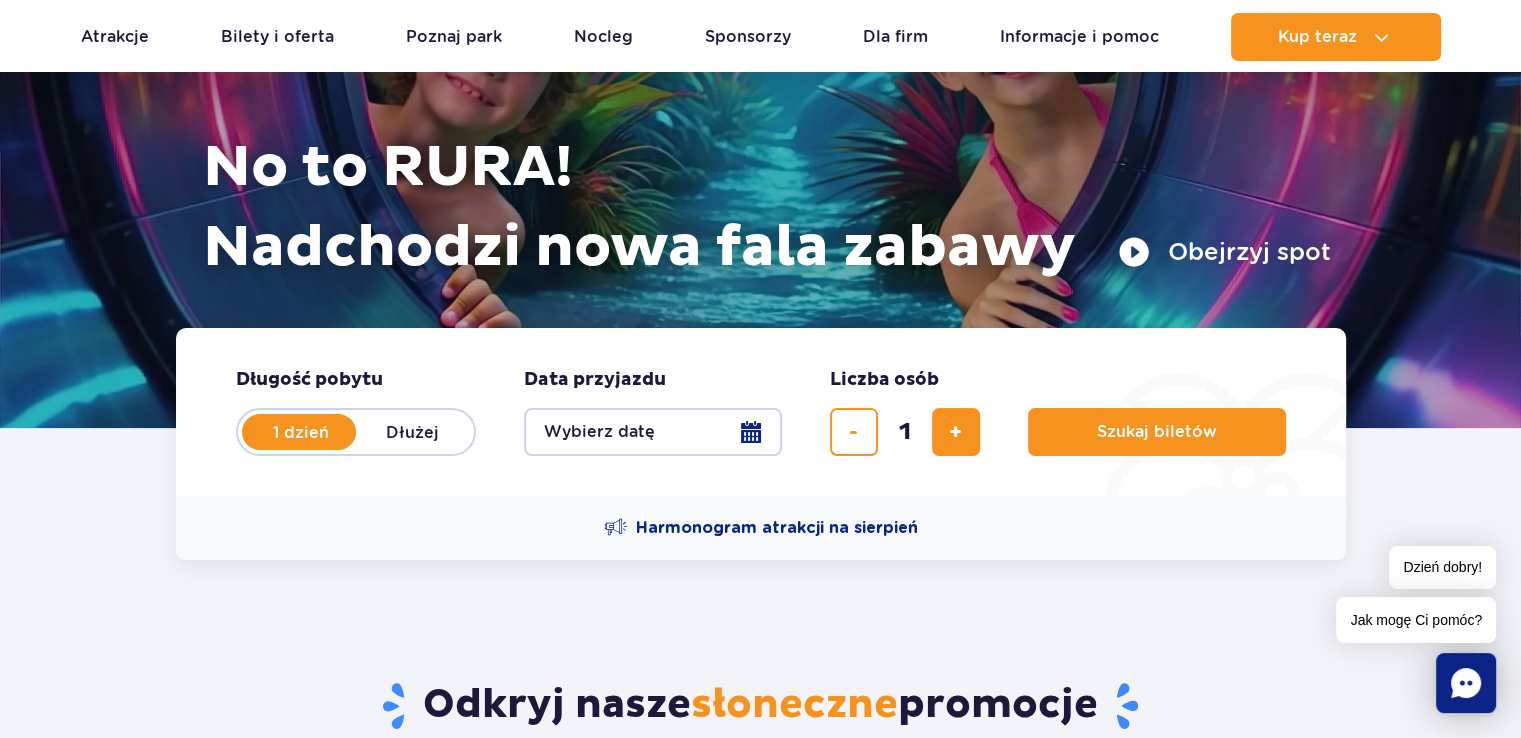 click on "Wybierz datę" at bounding box center (653, 432) 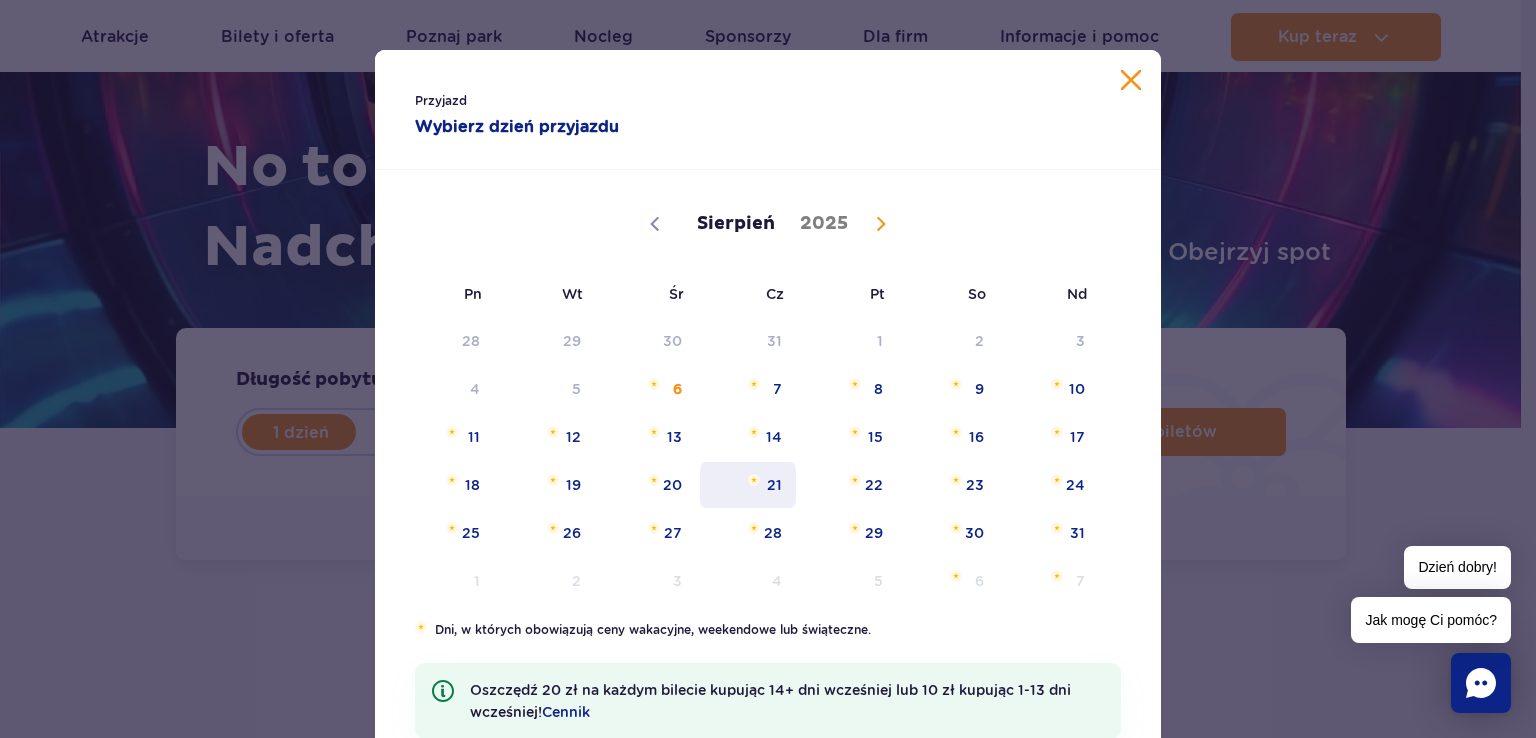 click on "21" at bounding box center [748, 485] 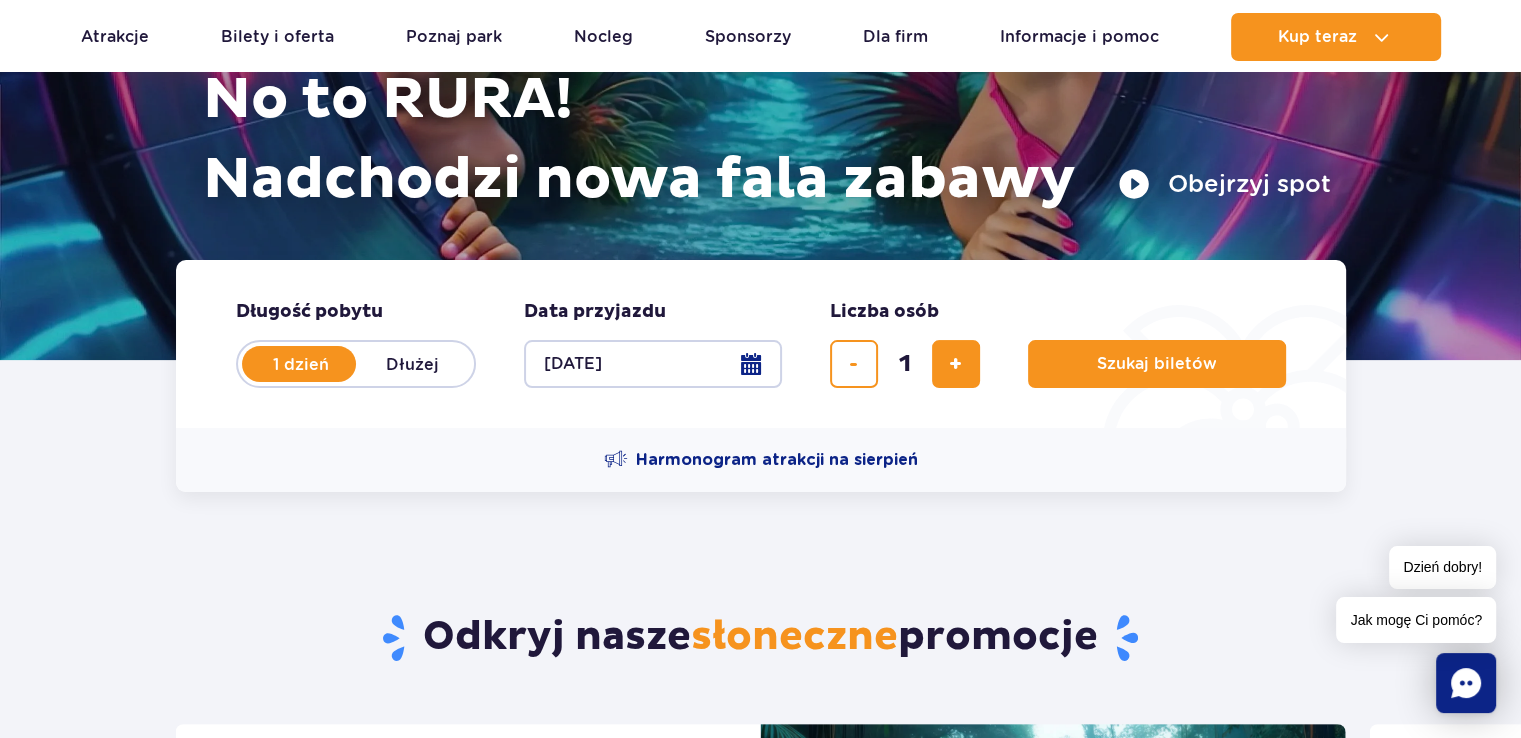scroll, scrollTop: 400, scrollLeft: 0, axis: vertical 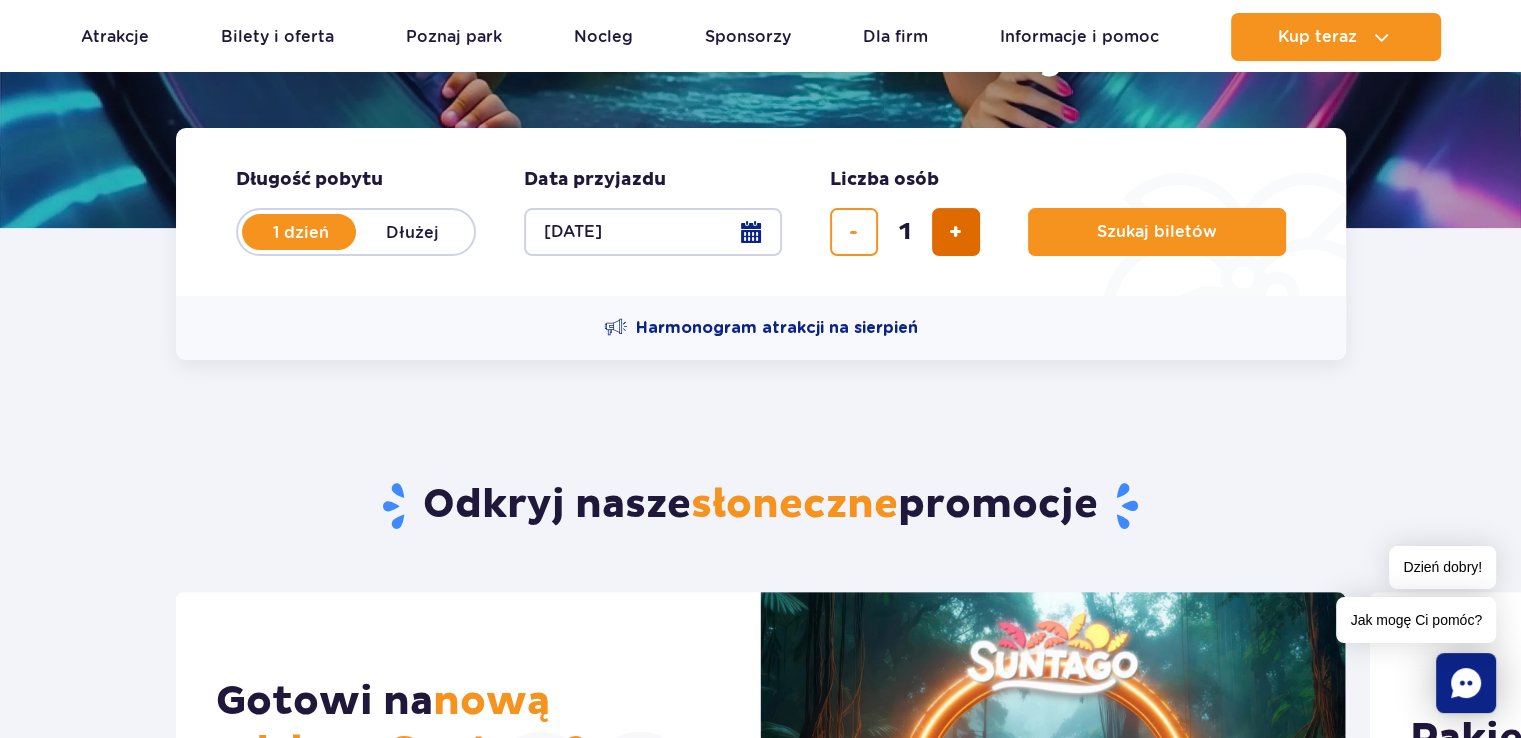 click at bounding box center (955, 232) 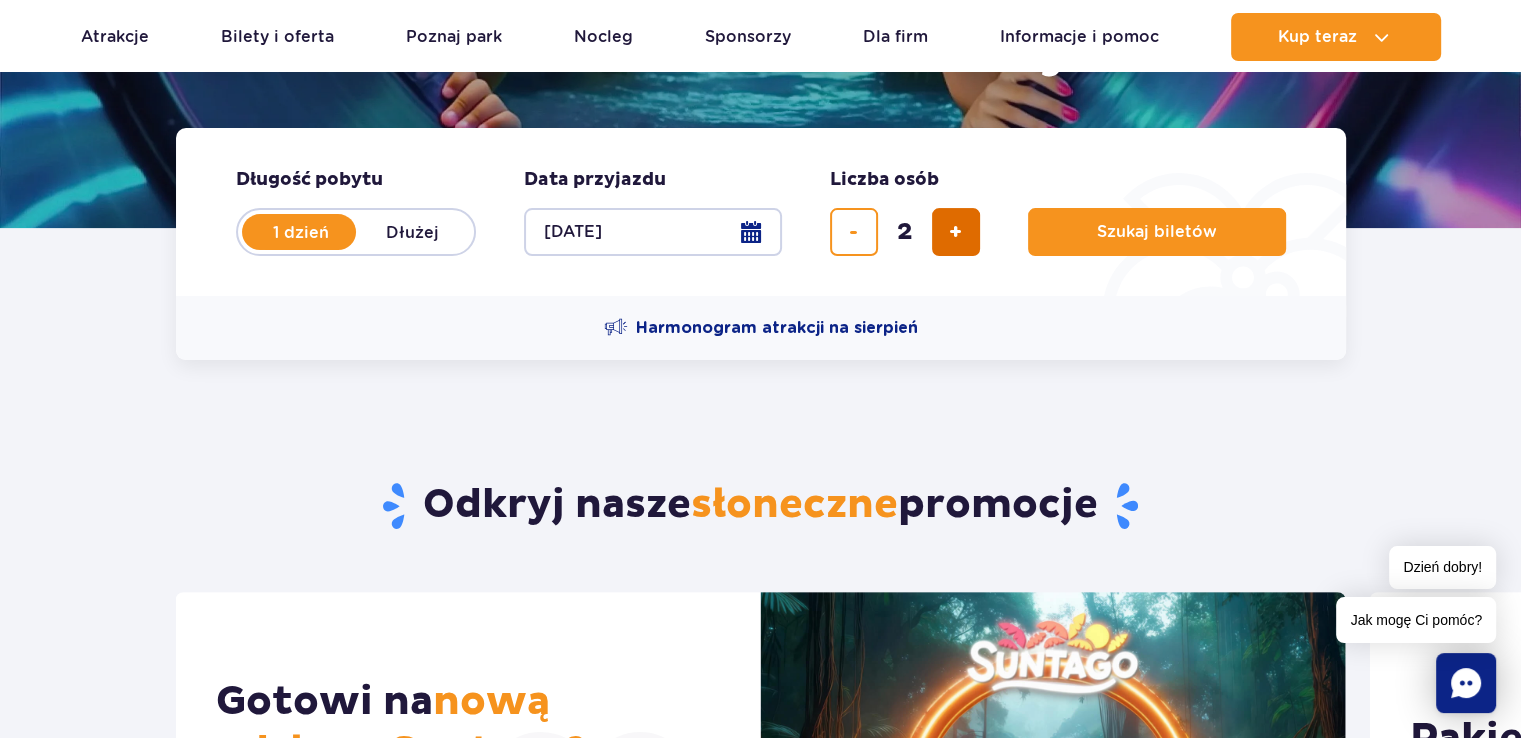 click at bounding box center (955, 232) 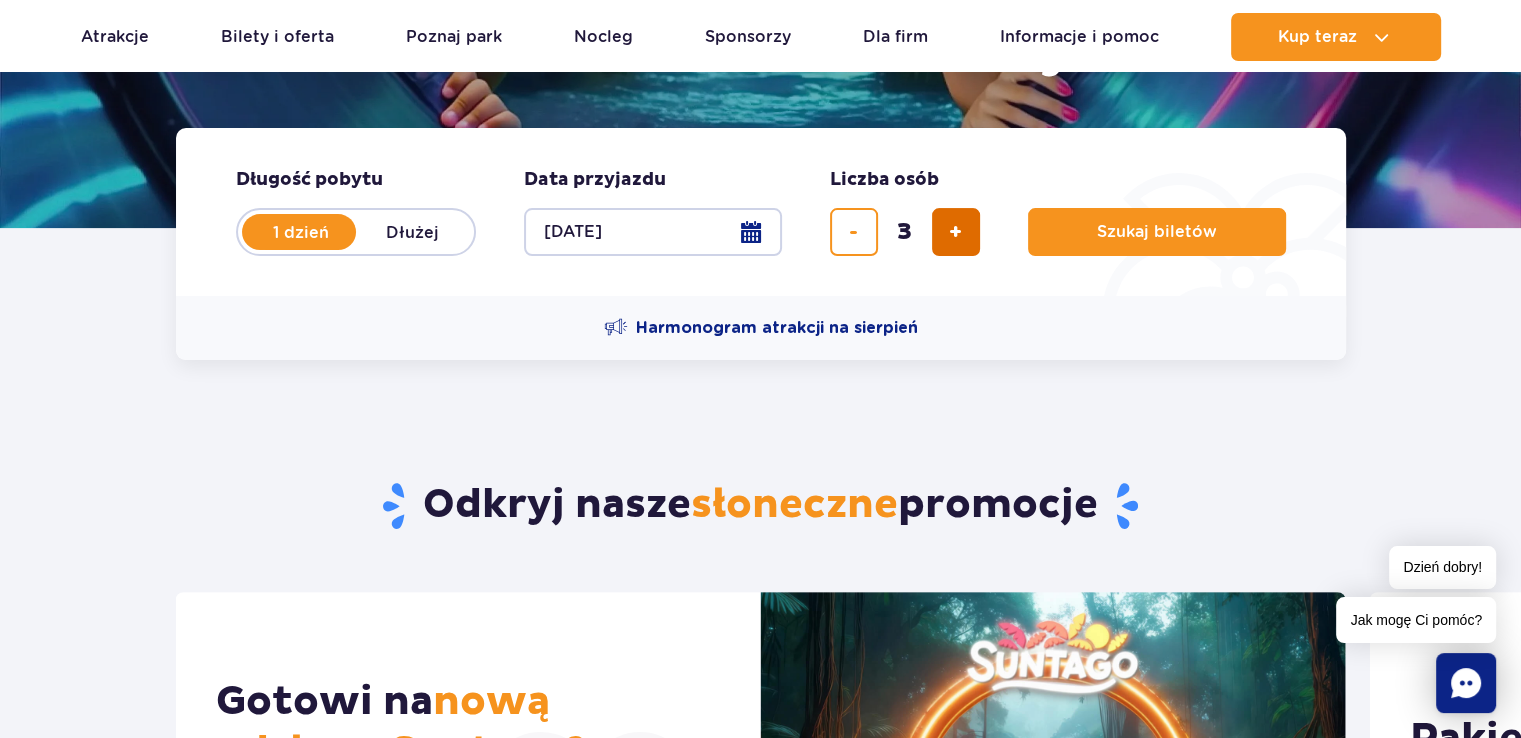 click at bounding box center (955, 232) 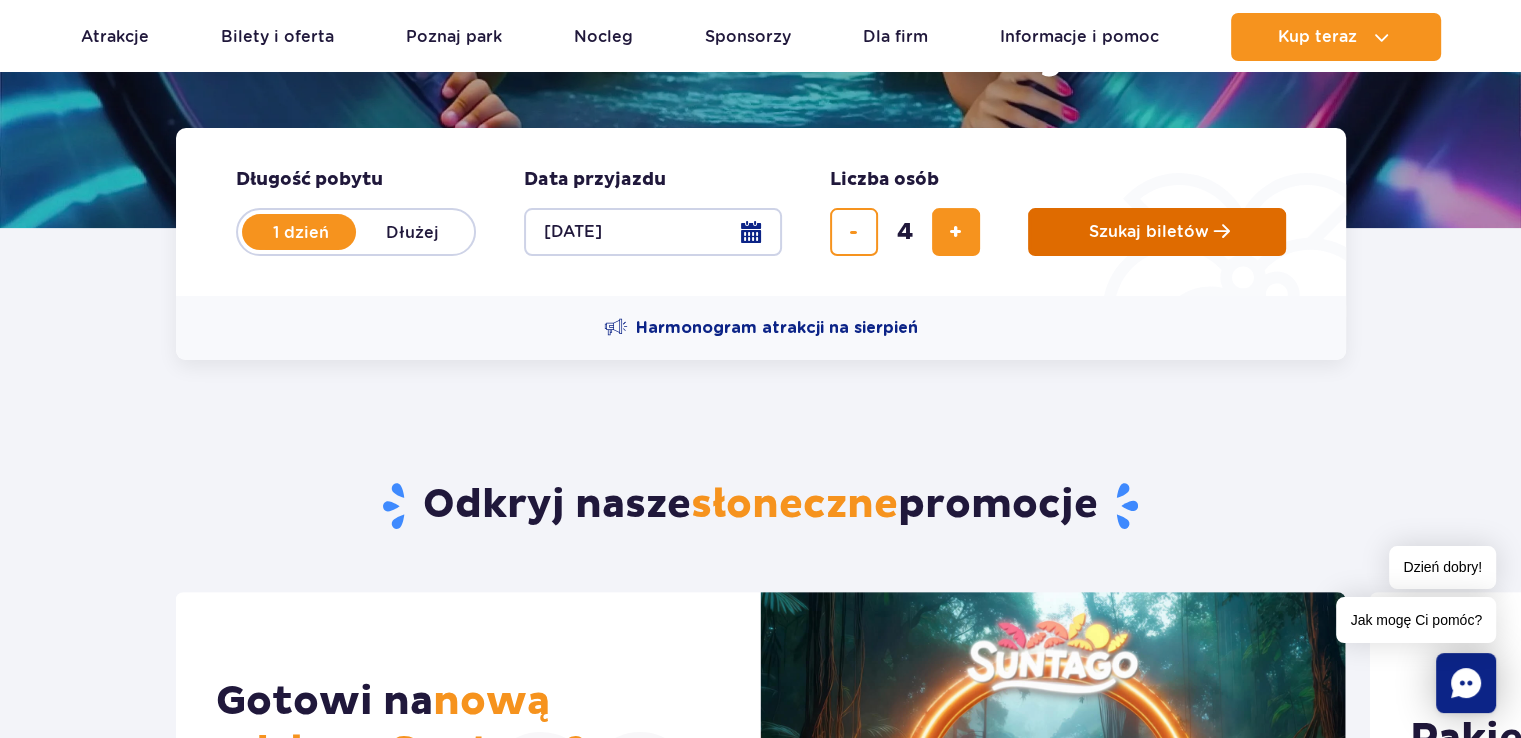 click on "Szukaj biletów" at bounding box center (1149, 232) 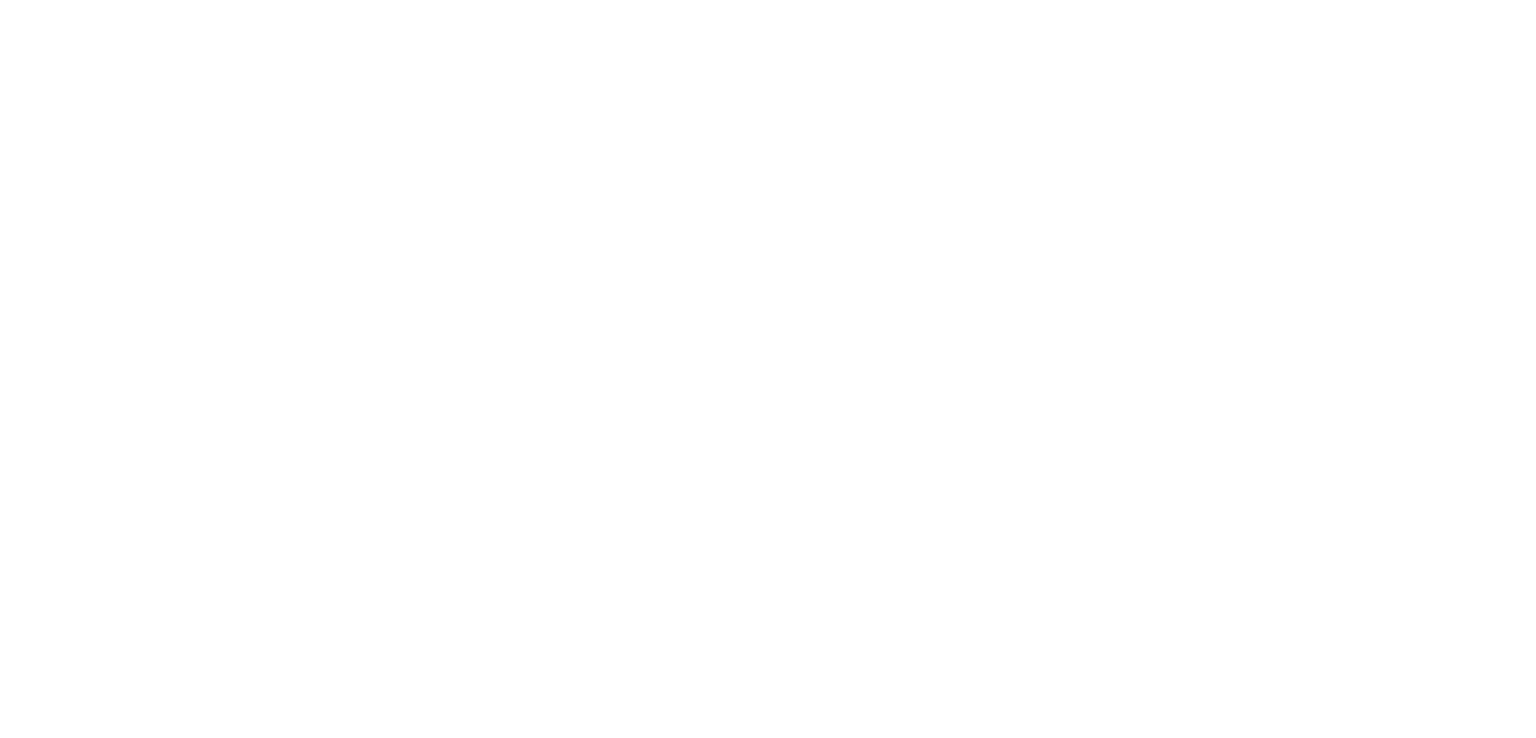scroll, scrollTop: 0, scrollLeft: 0, axis: both 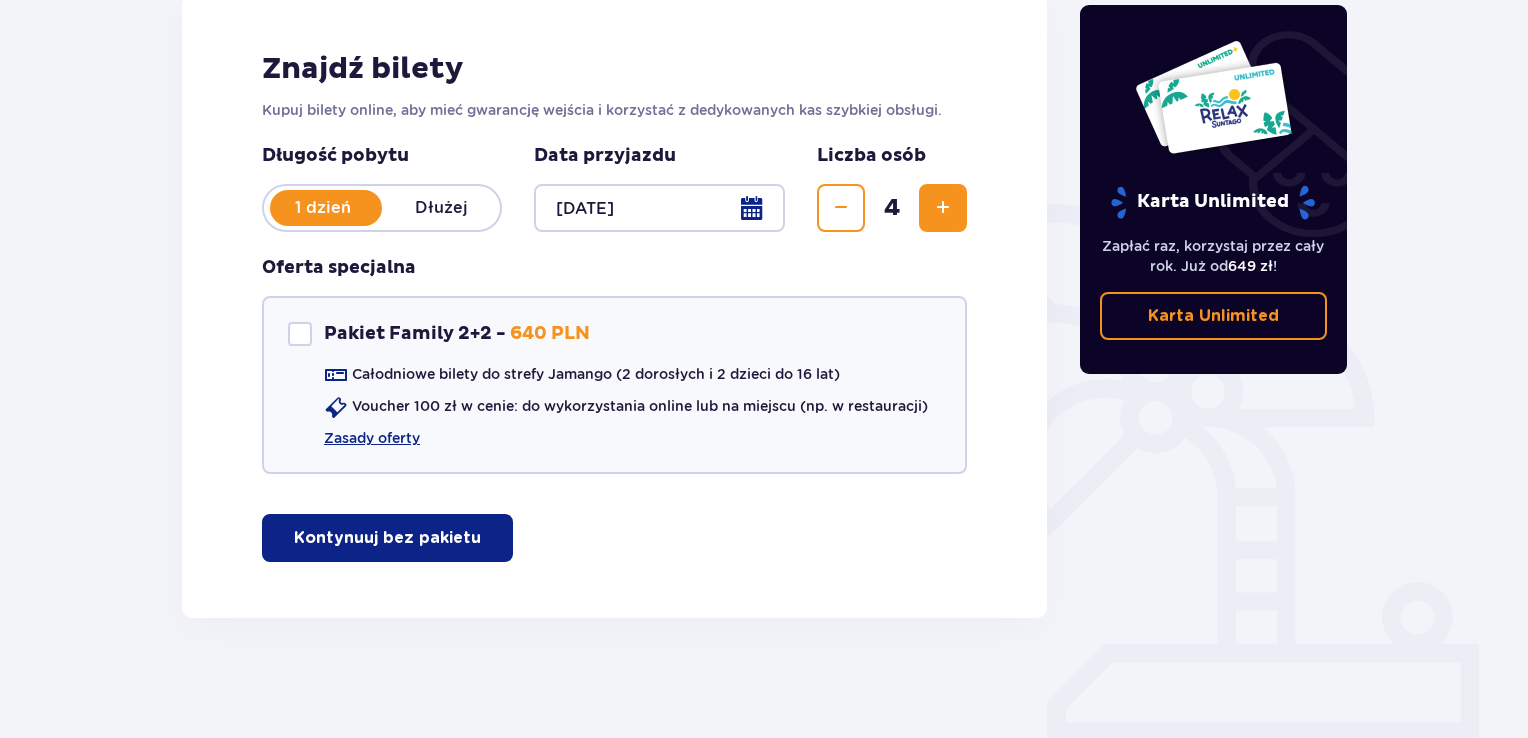 click on "Kontynuuj bez pakietu" at bounding box center [387, 538] 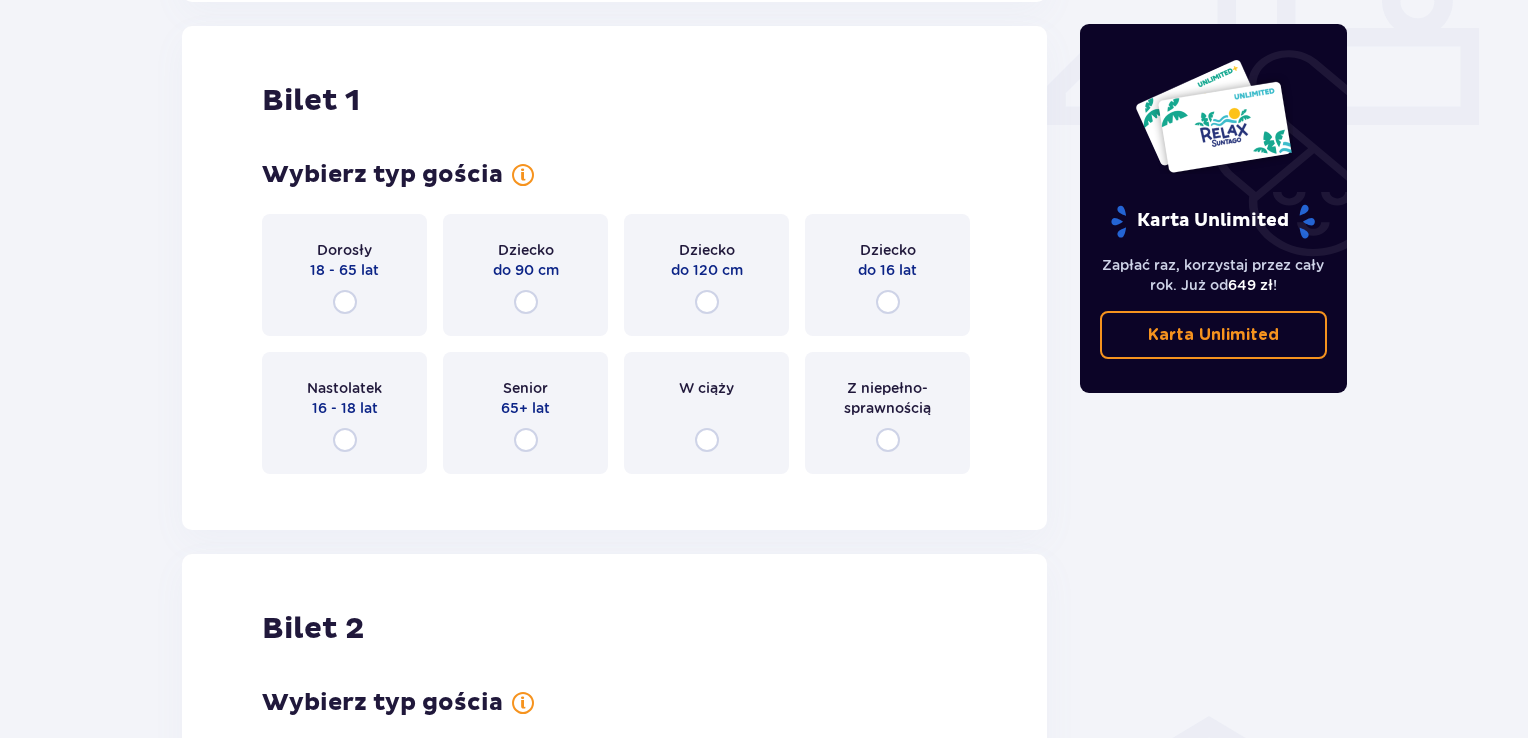 scroll, scrollTop: 909, scrollLeft: 0, axis: vertical 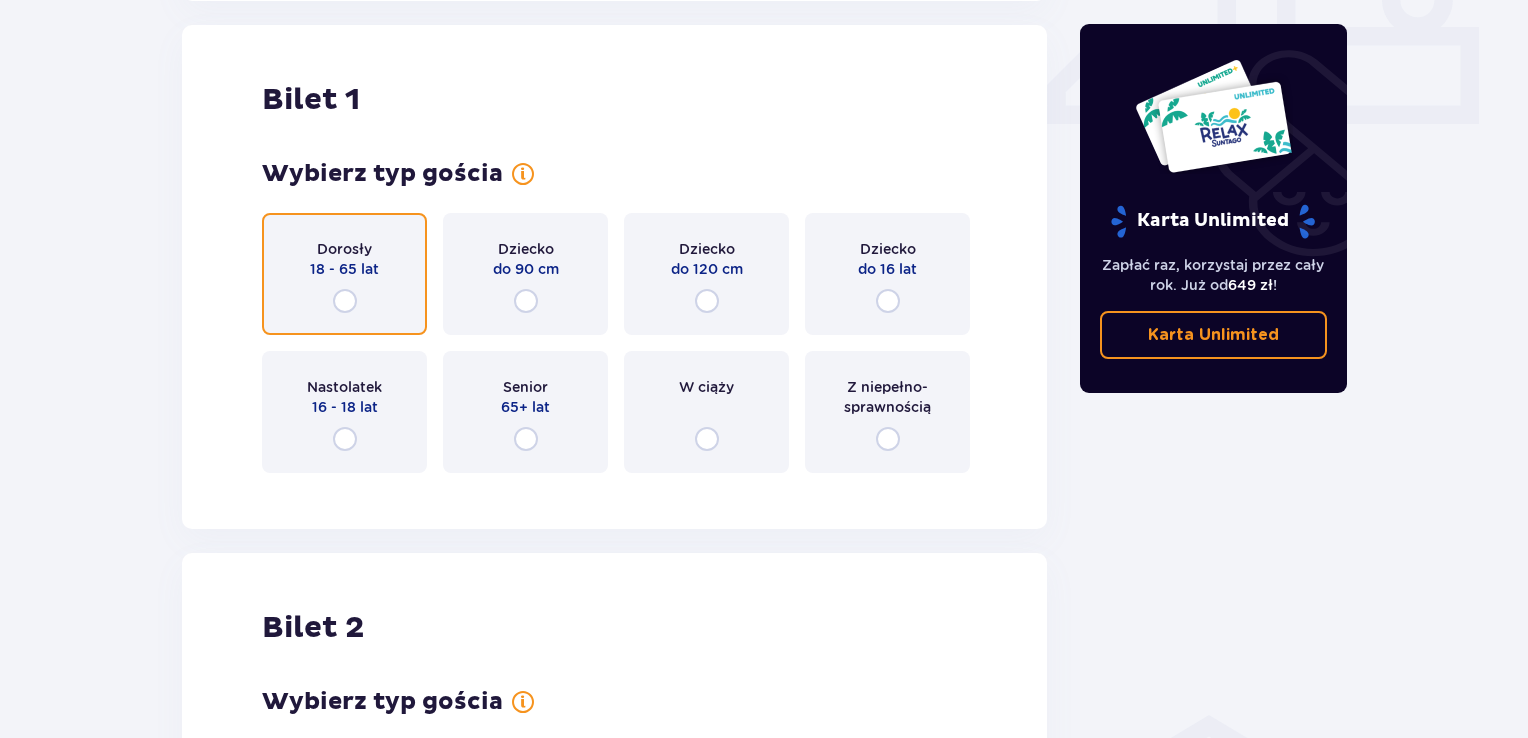 click at bounding box center (345, 301) 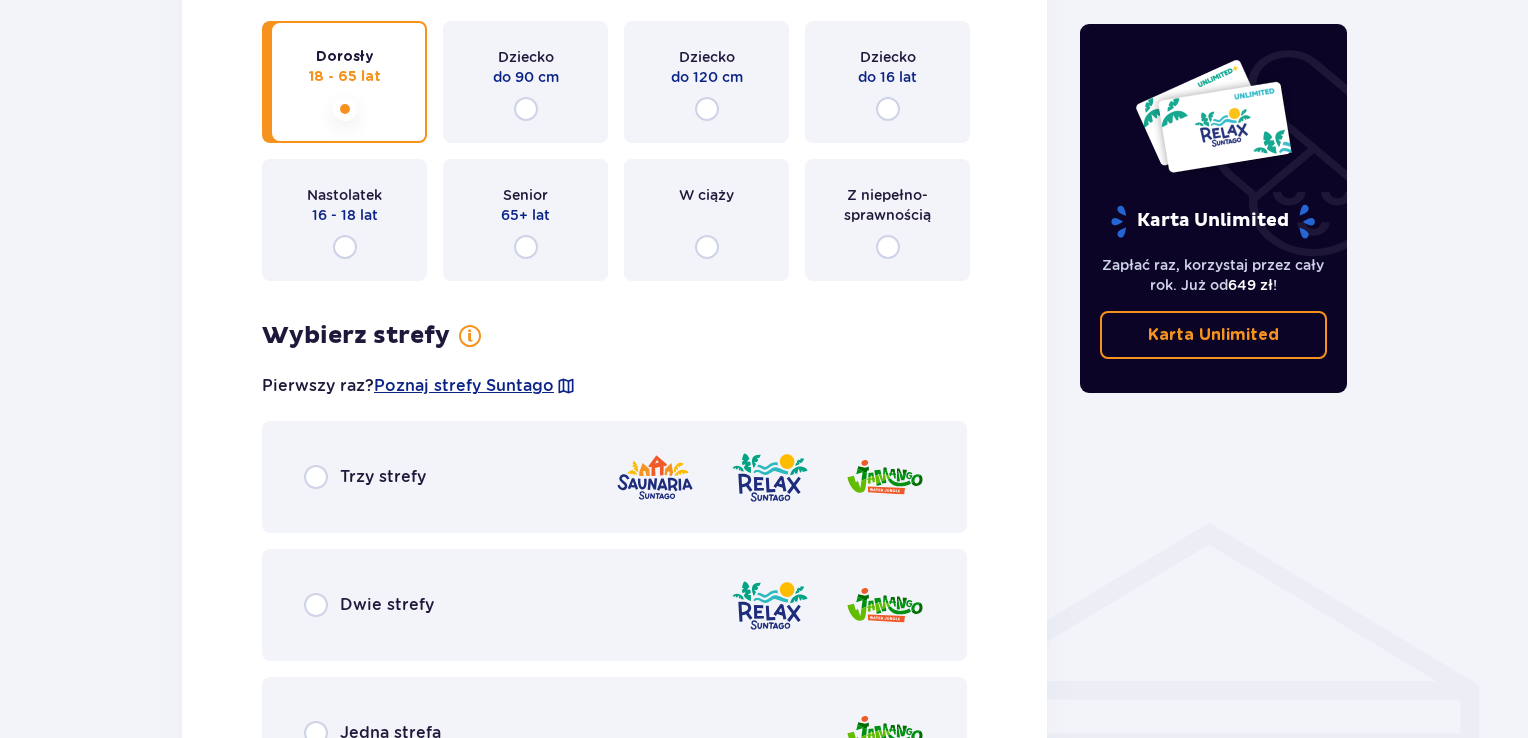 scroll, scrollTop: 1097, scrollLeft: 0, axis: vertical 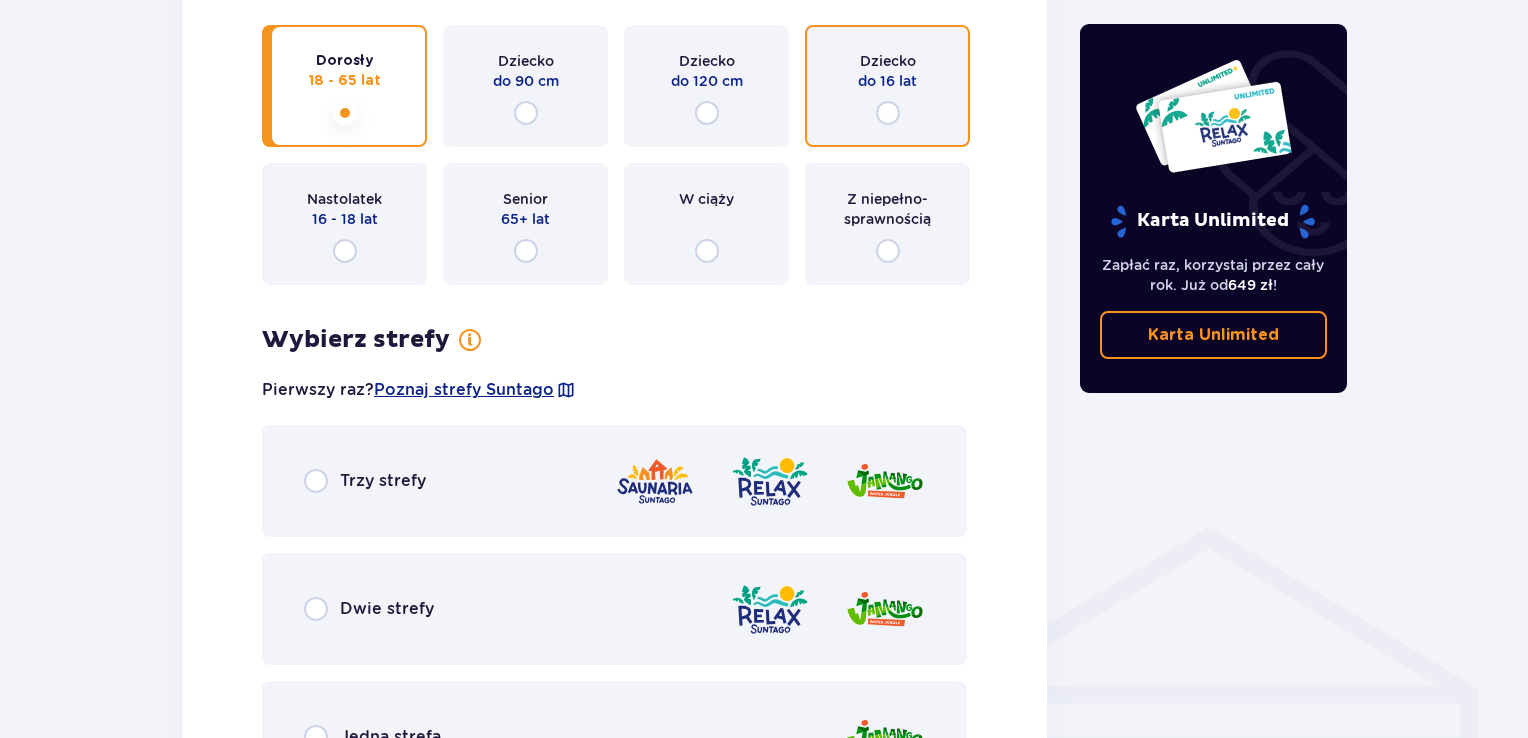 click at bounding box center [888, 113] 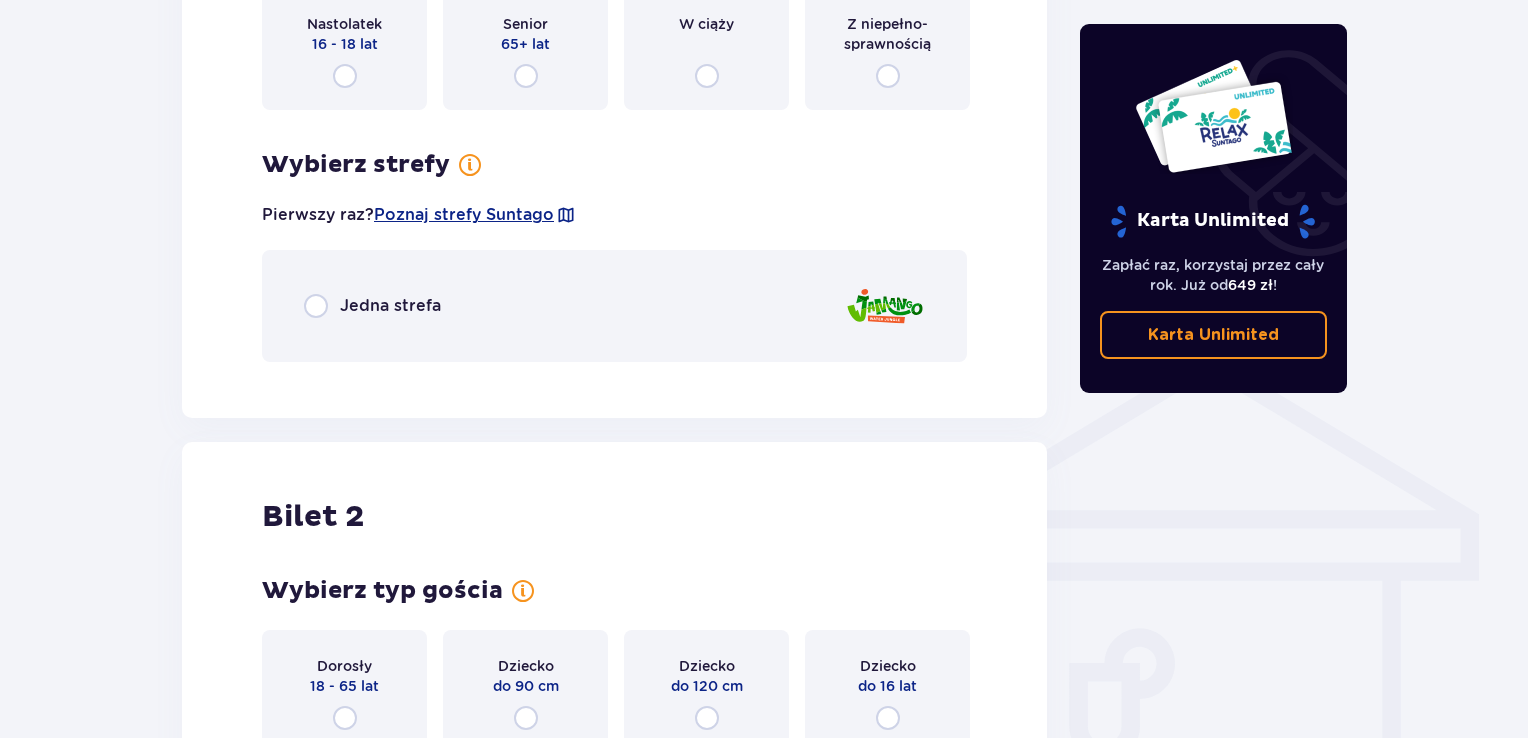 scroll, scrollTop: 1097, scrollLeft: 0, axis: vertical 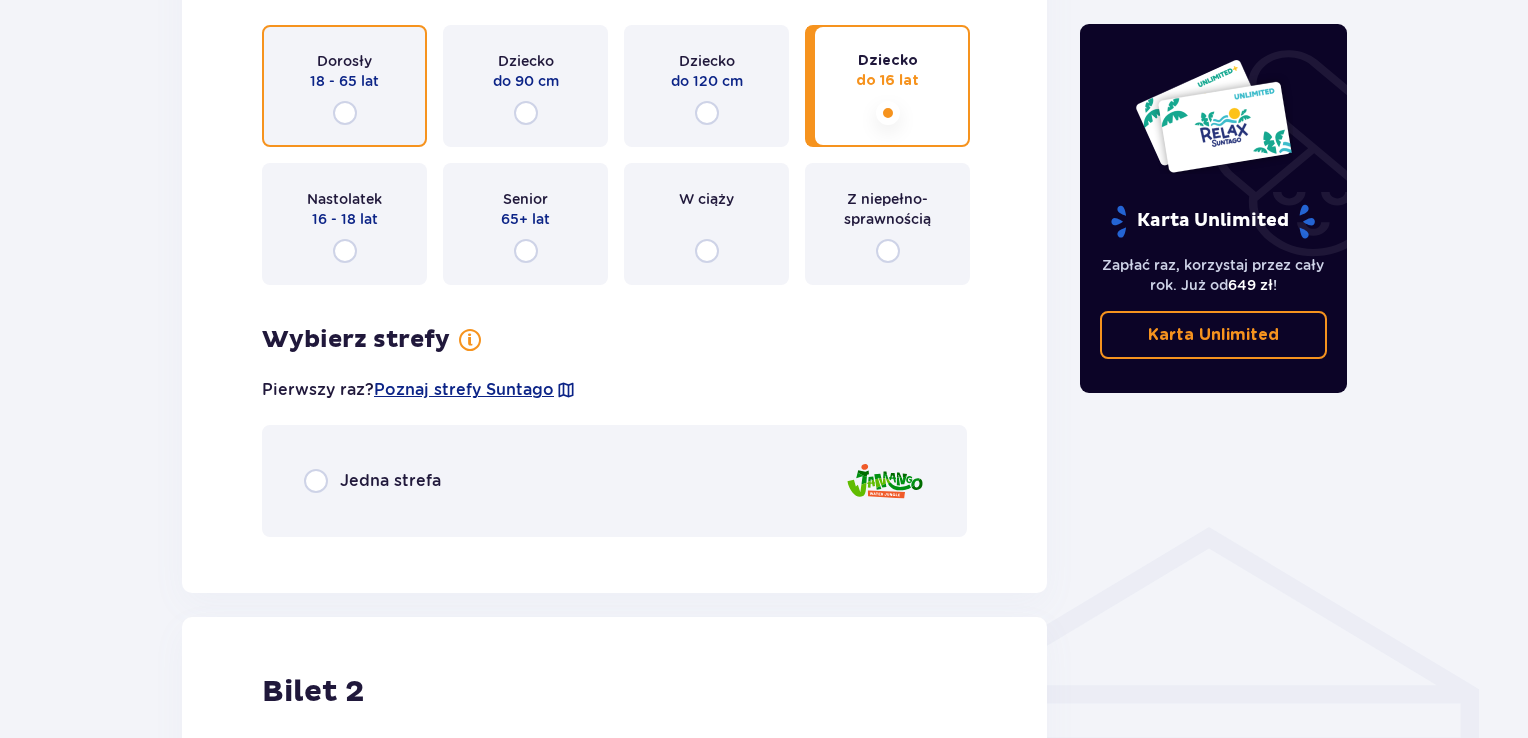 click at bounding box center [345, 113] 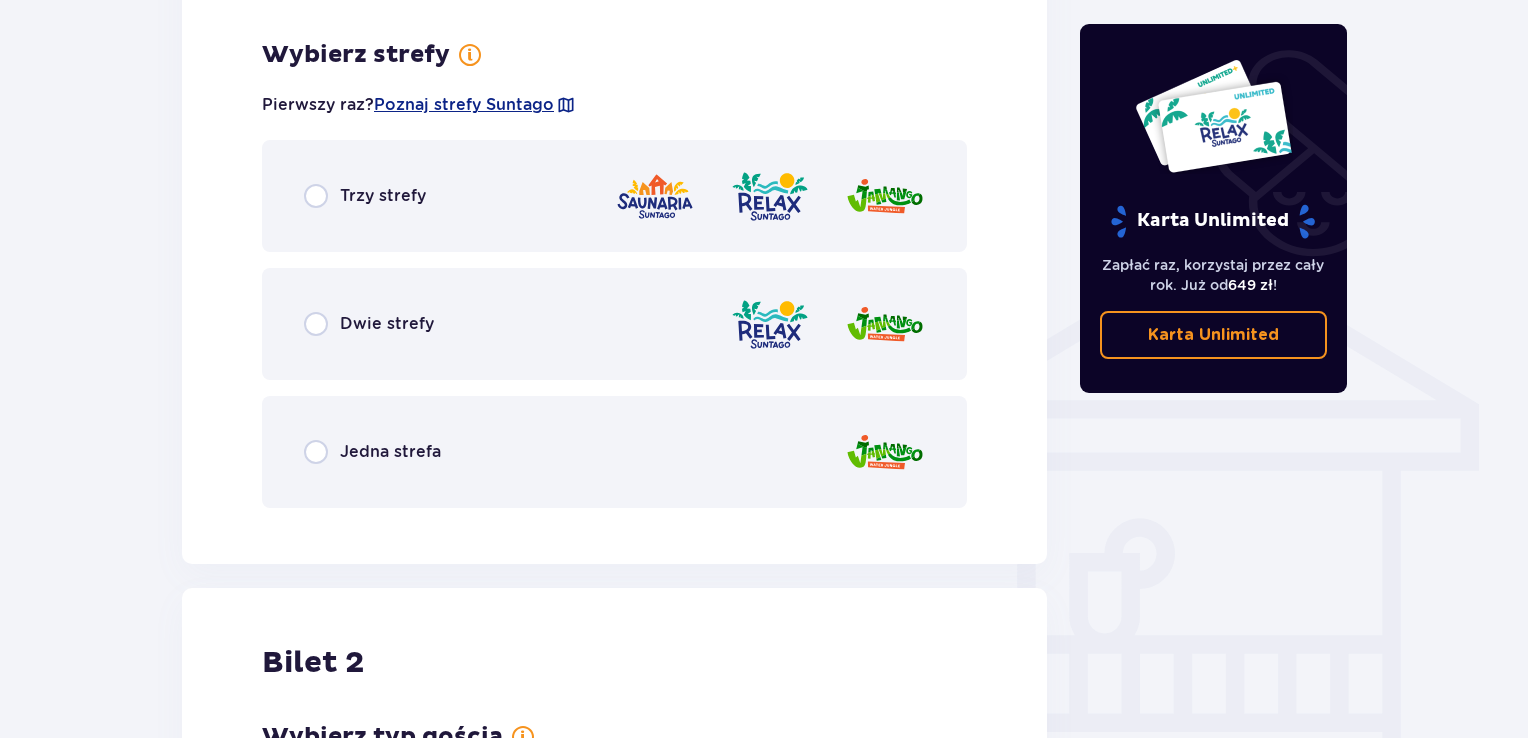 scroll, scrollTop: 1397, scrollLeft: 0, axis: vertical 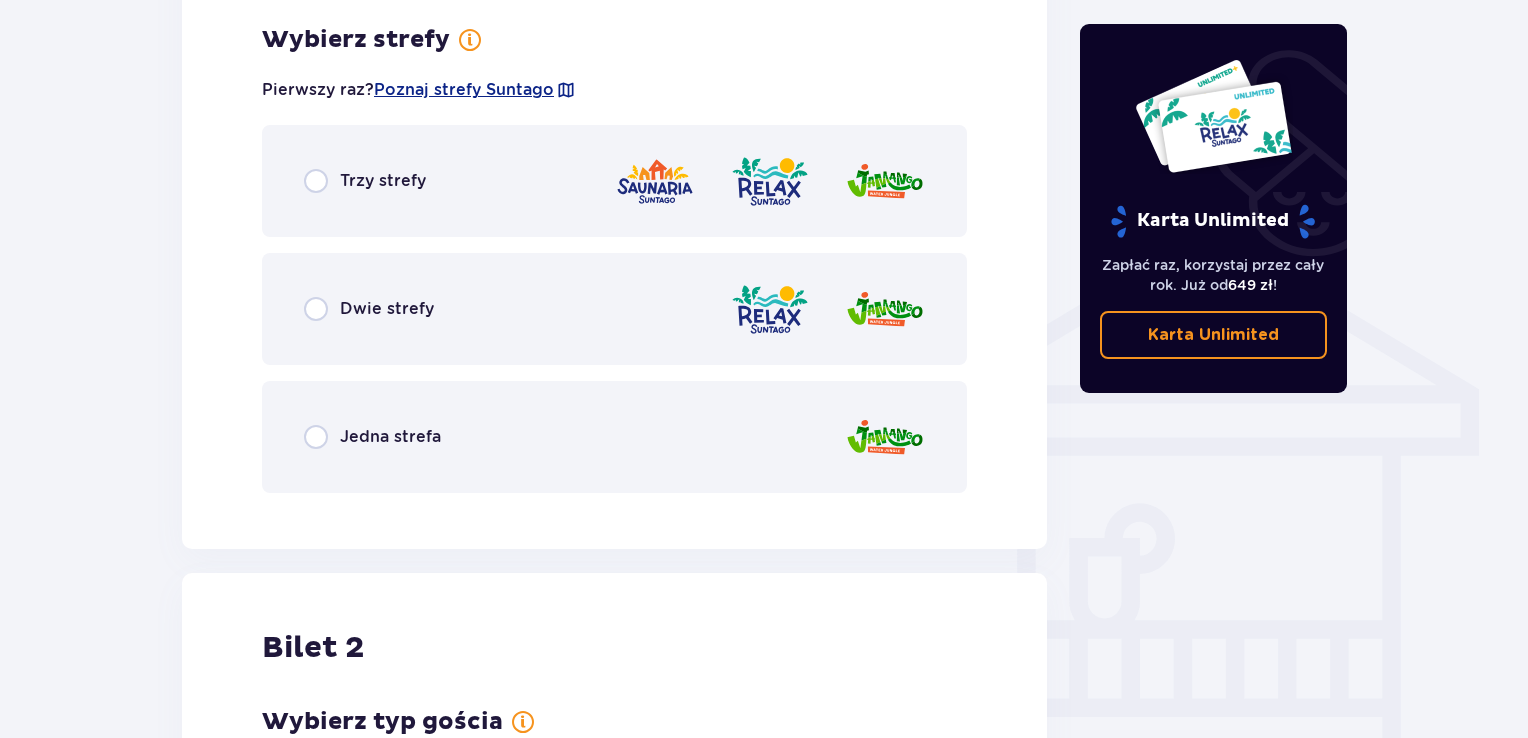 click on "Dwie strefy" at bounding box center [369, 309] 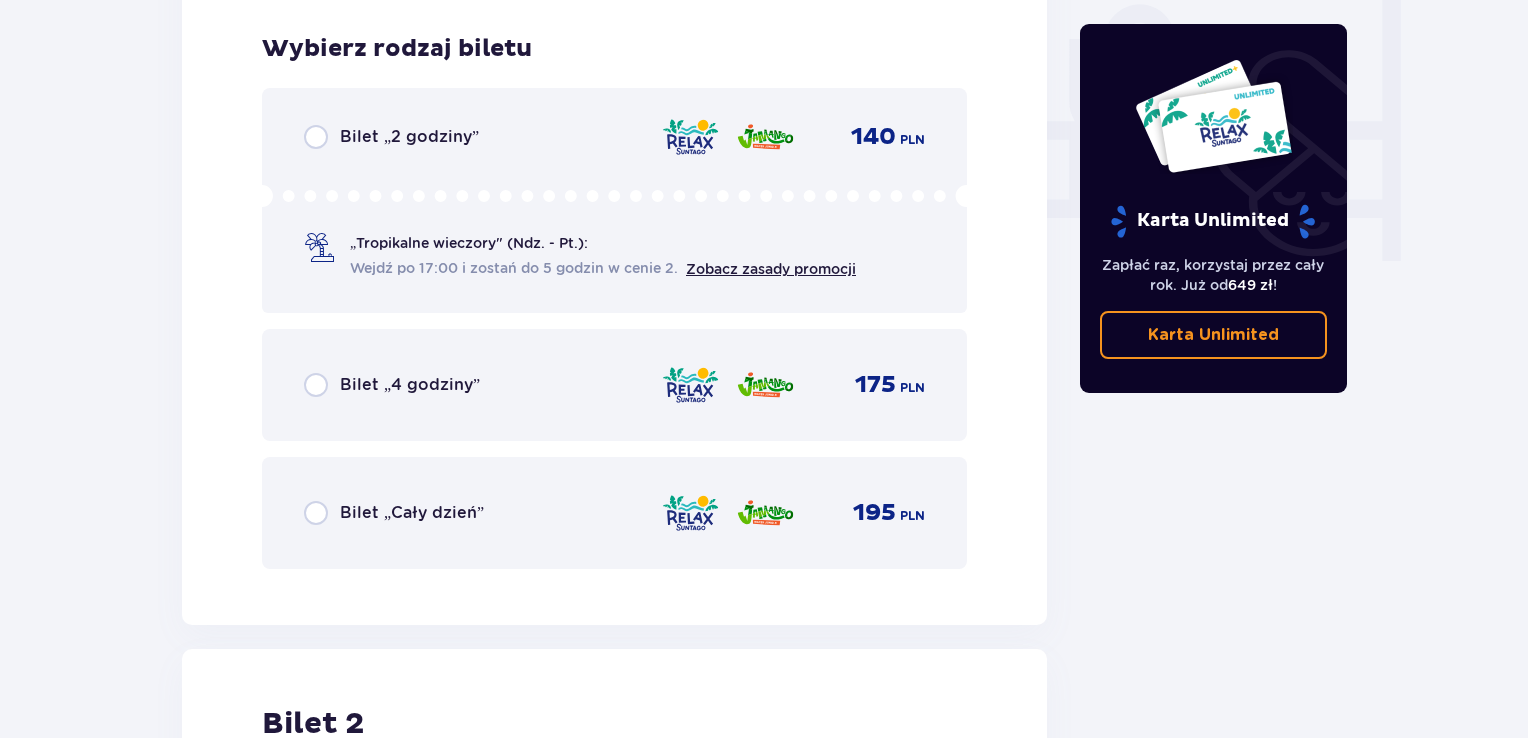 scroll, scrollTop: 1905, scrollLeft: 0, axis: vertical 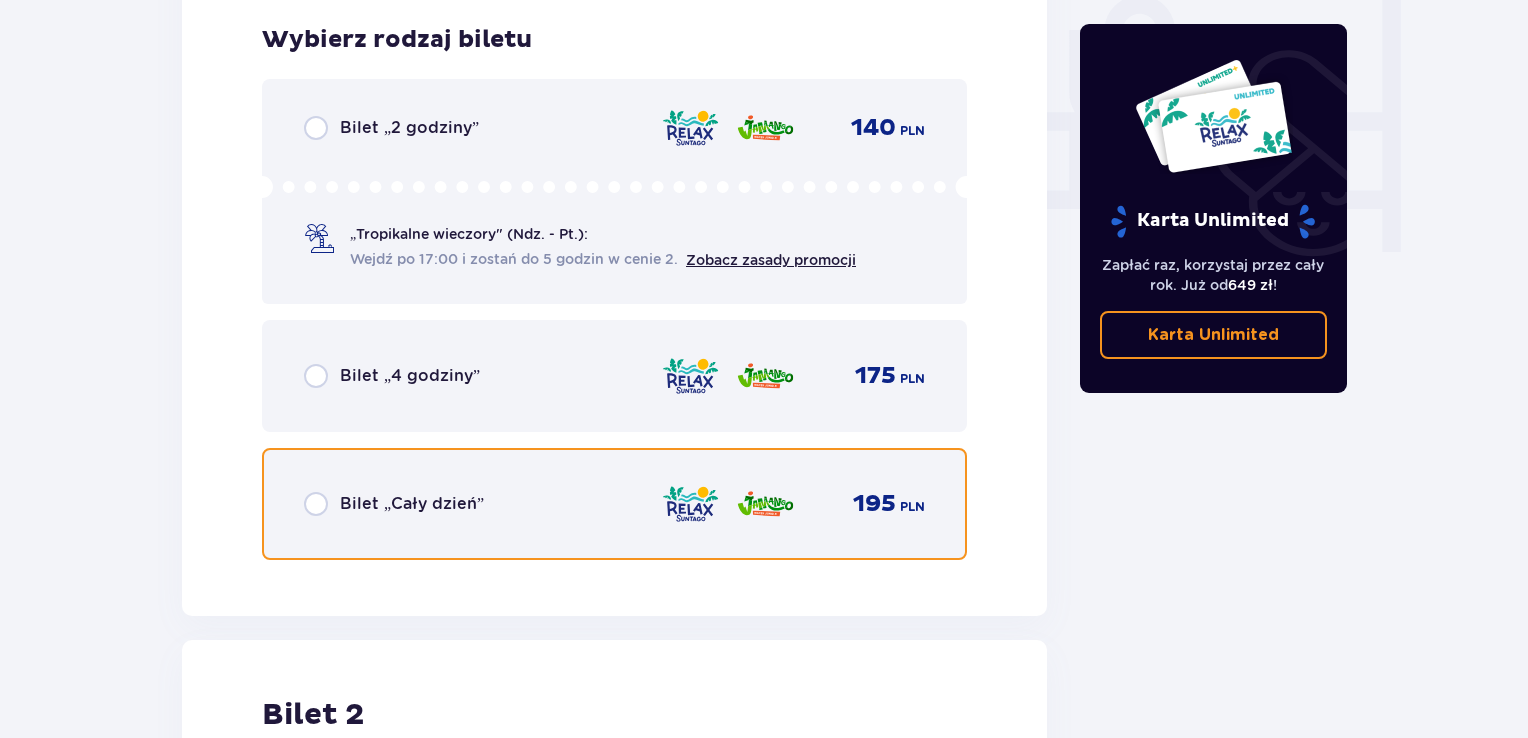 click at bounding box center [316, 504] 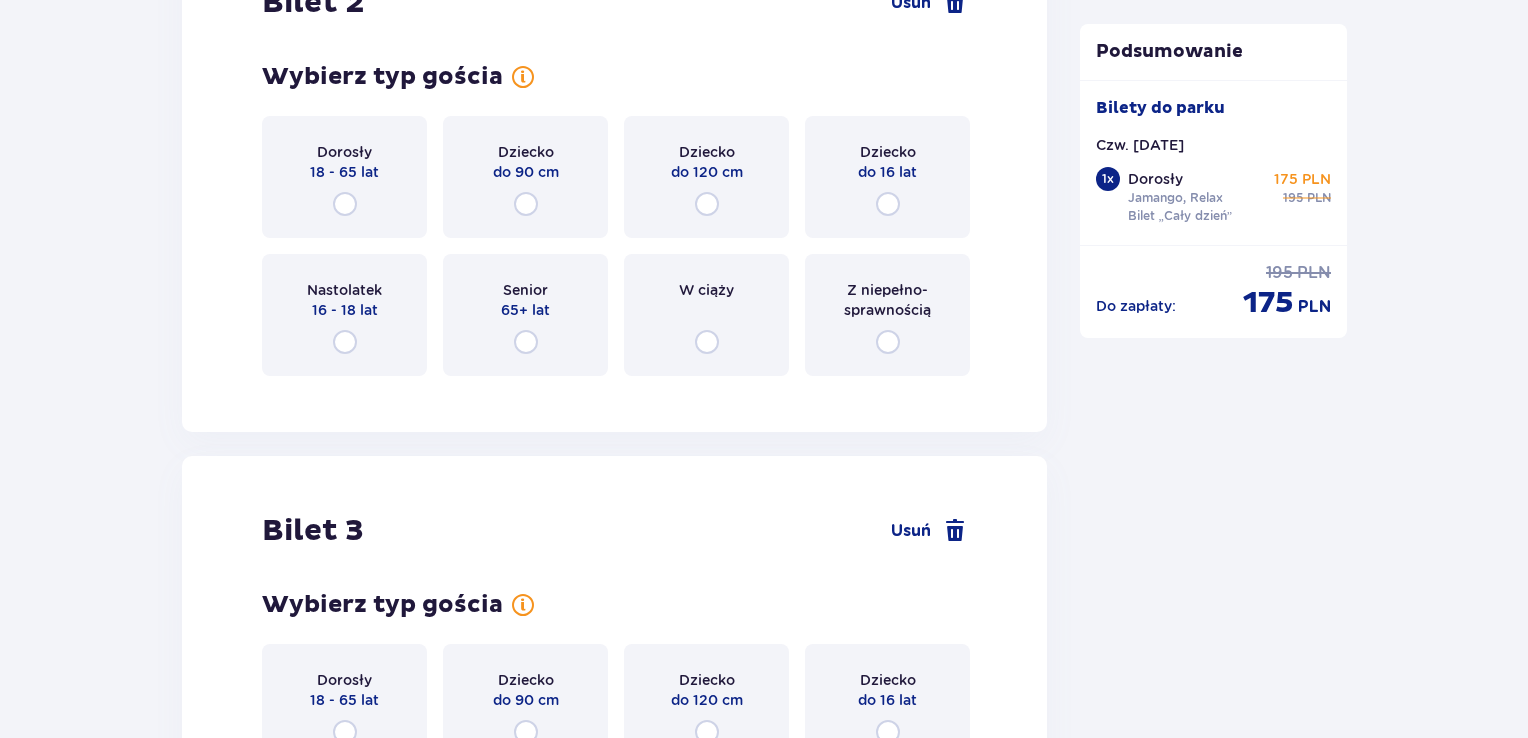 scroll, scrollTop: 2419, scrollLeft: 0, axis: vertical 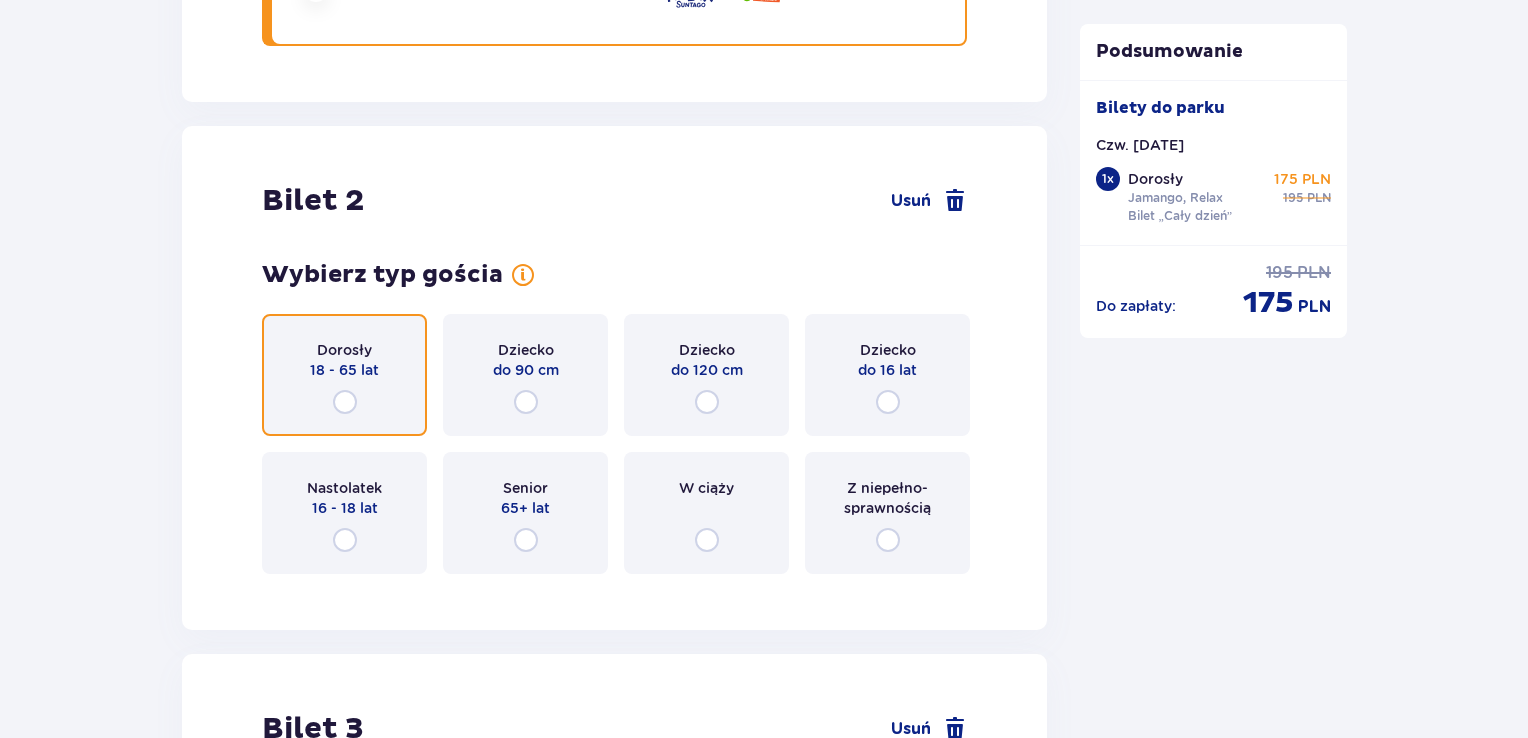 click at bounding box center (345, 402) 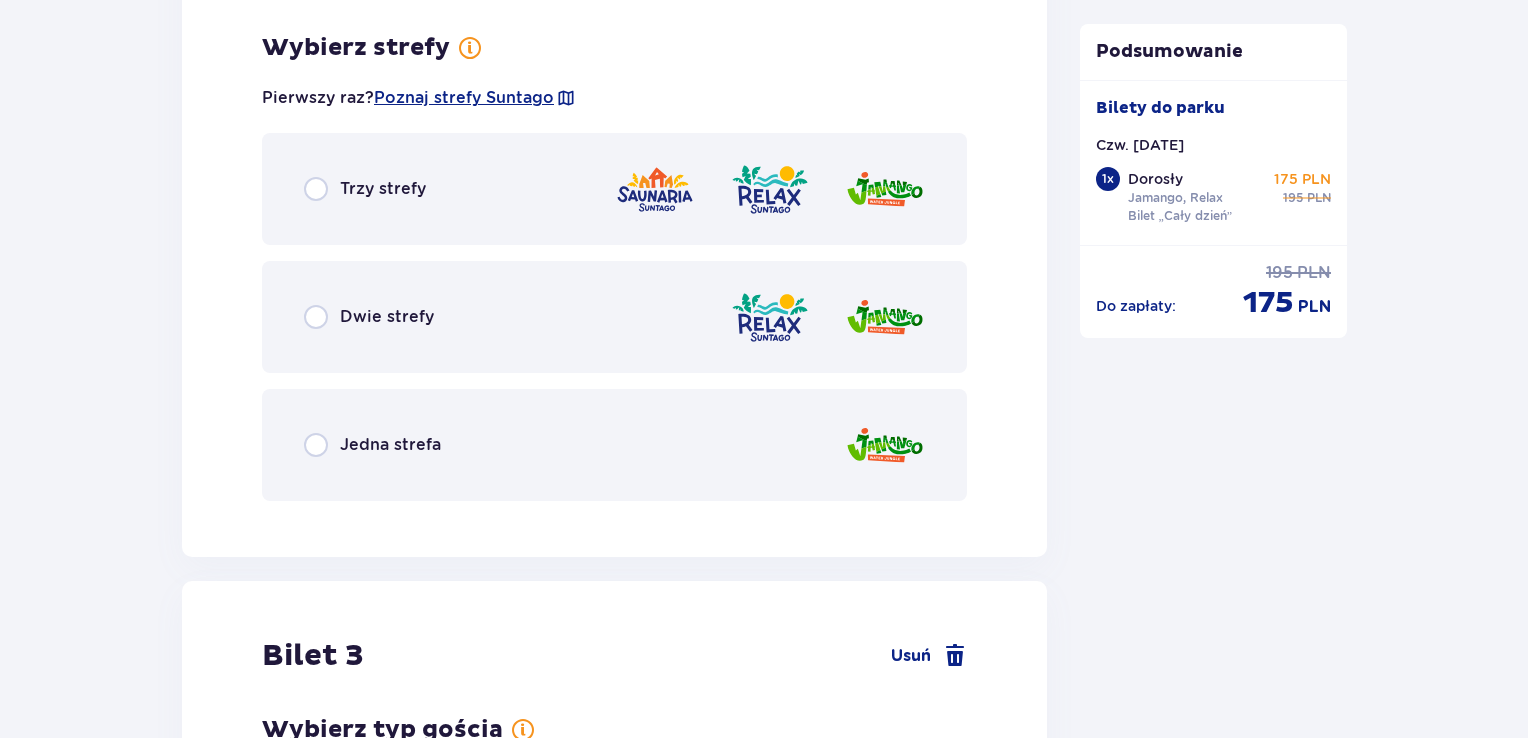 scroll, scrollTop: 3007, scrollLeft: 0, axis: vertical 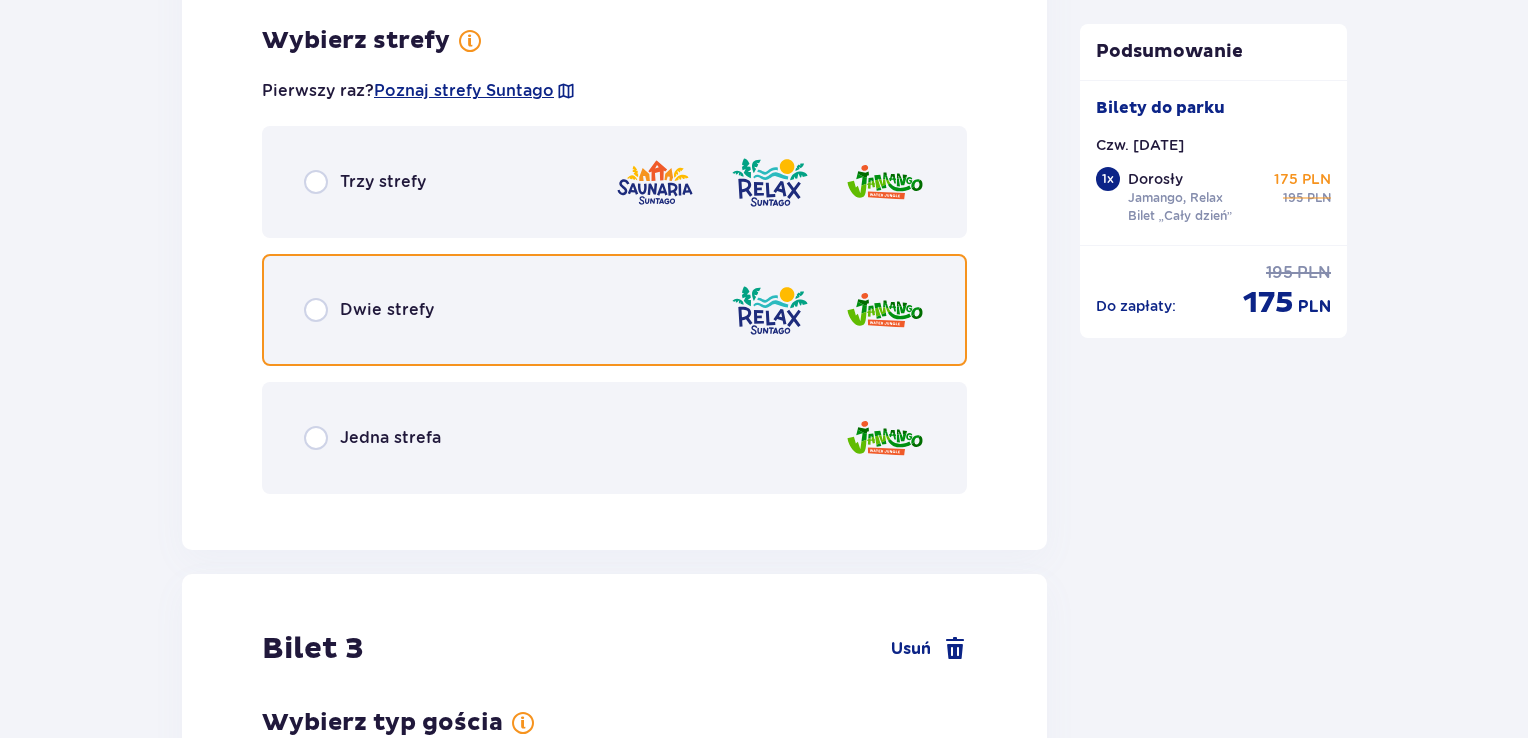 click at bounding box center (316, 310) 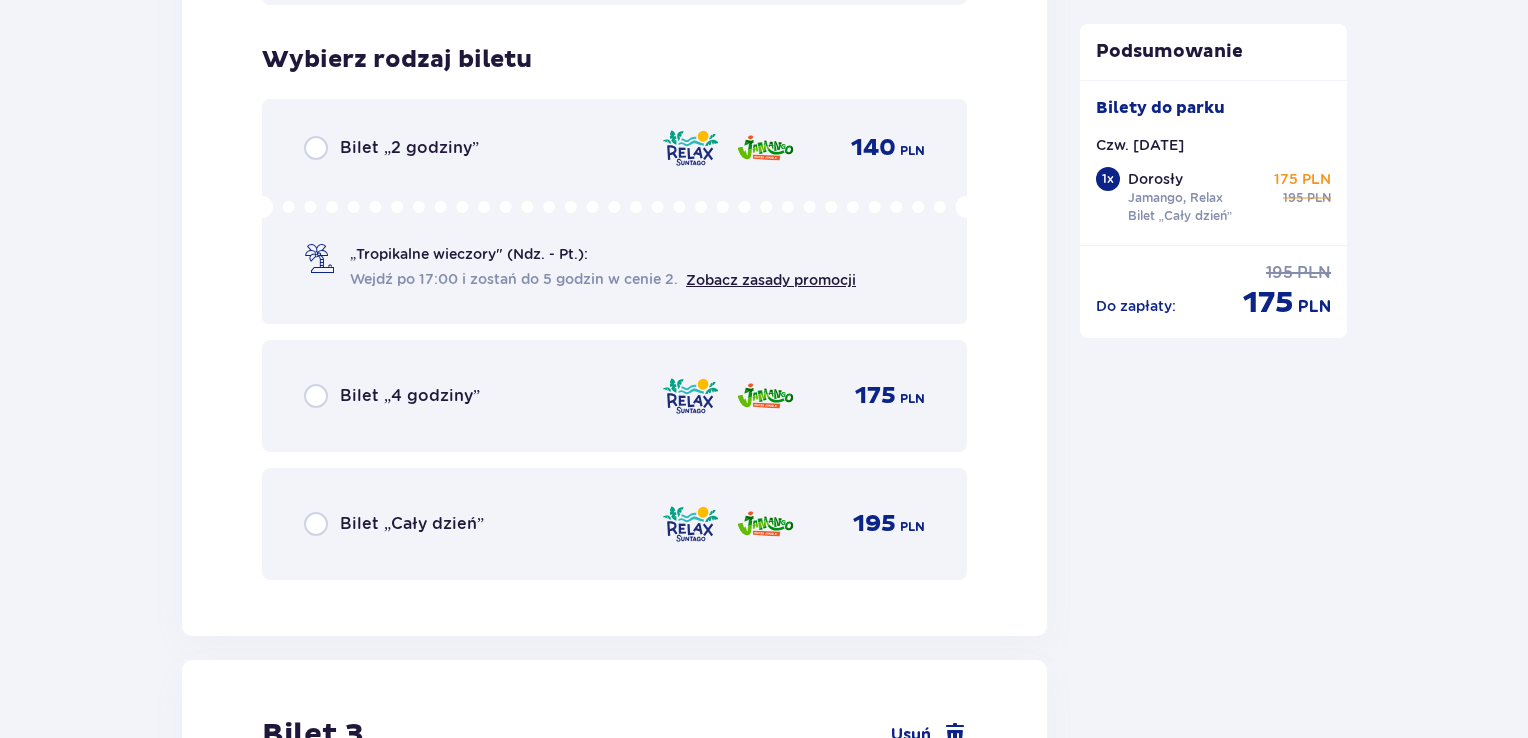 scroll, scrollTop: 3515, scrollLeft: 0, axis: vertical 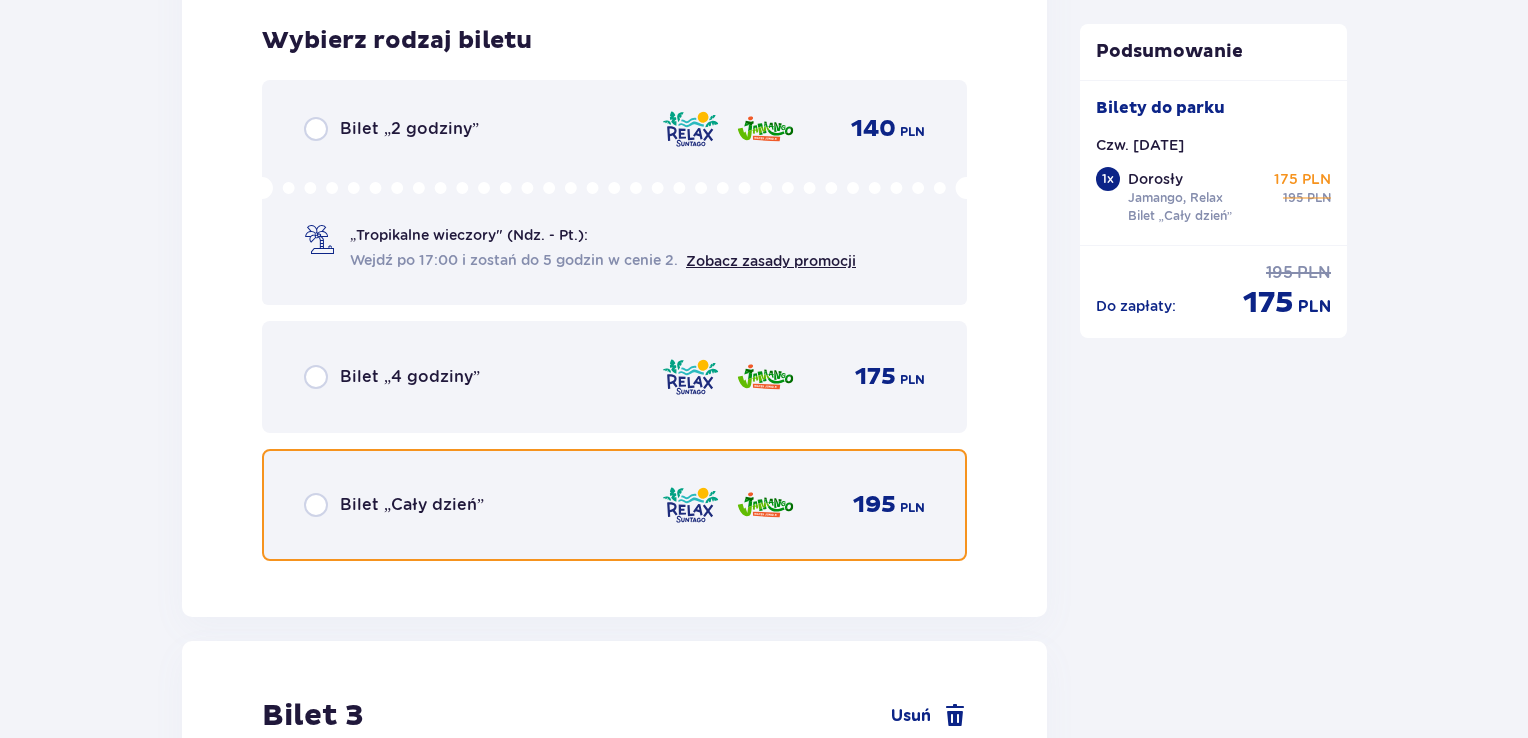 click at bounding box center [316, 505] 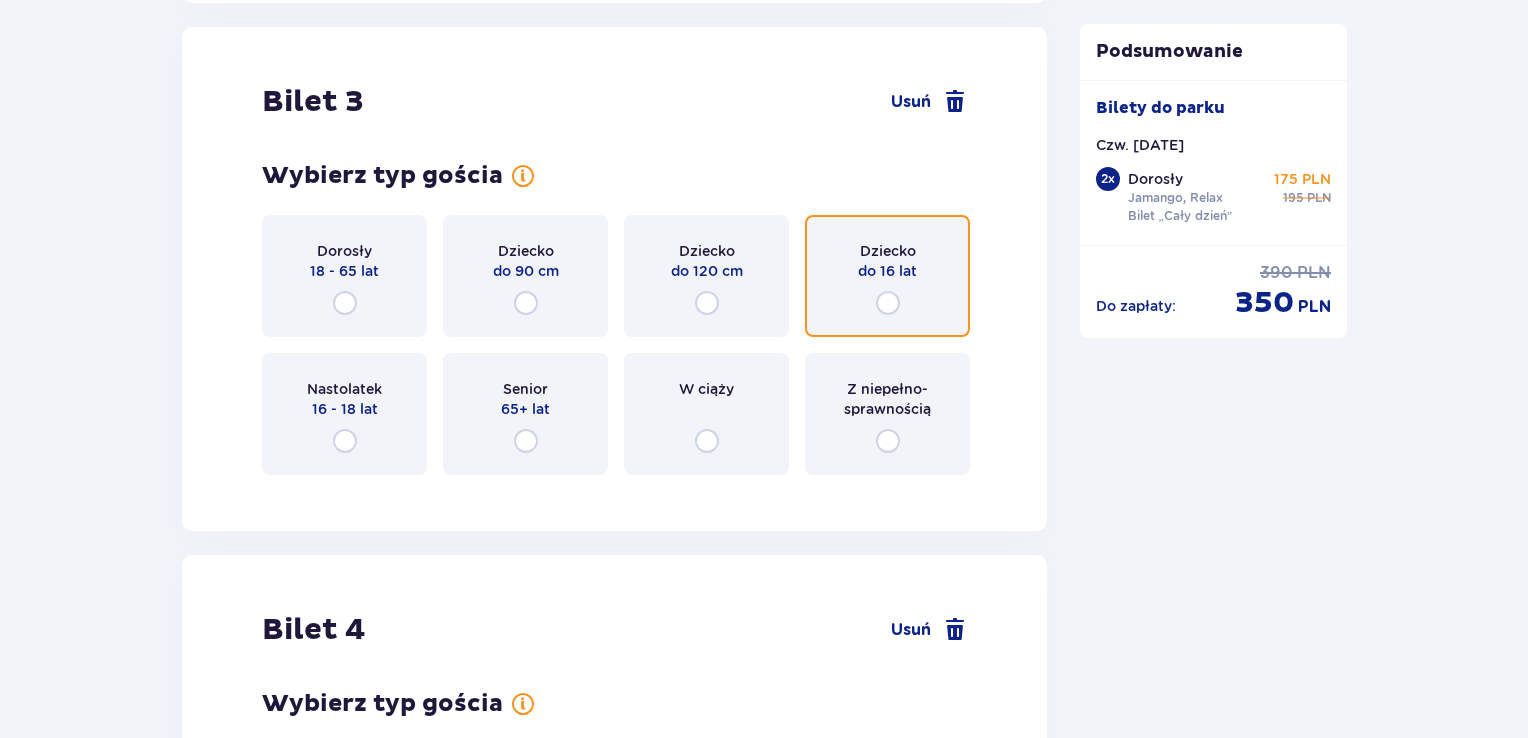 click at bounding box center [888, 303] 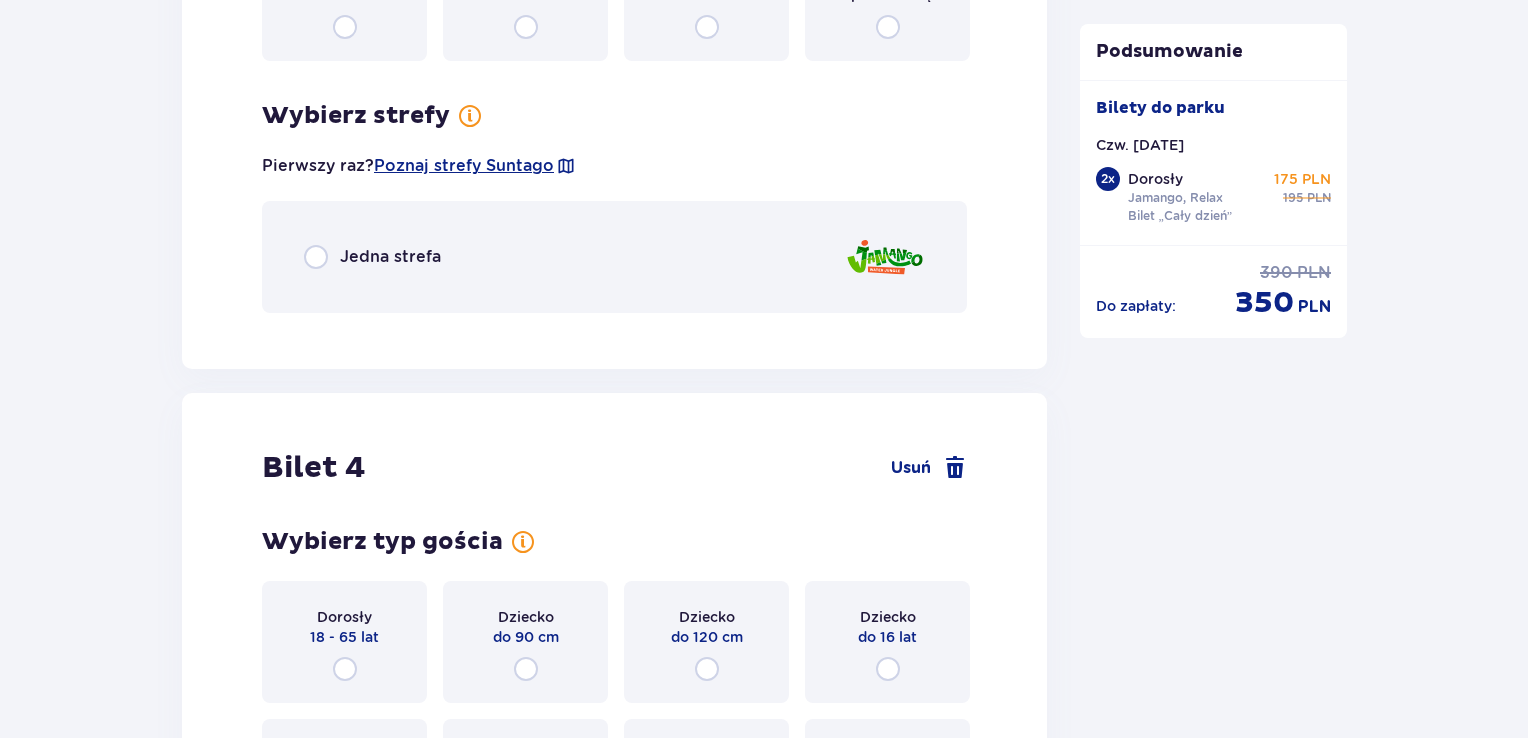 scroll, scrollTop: 4617, scrollLeft: 0, axis: vertical 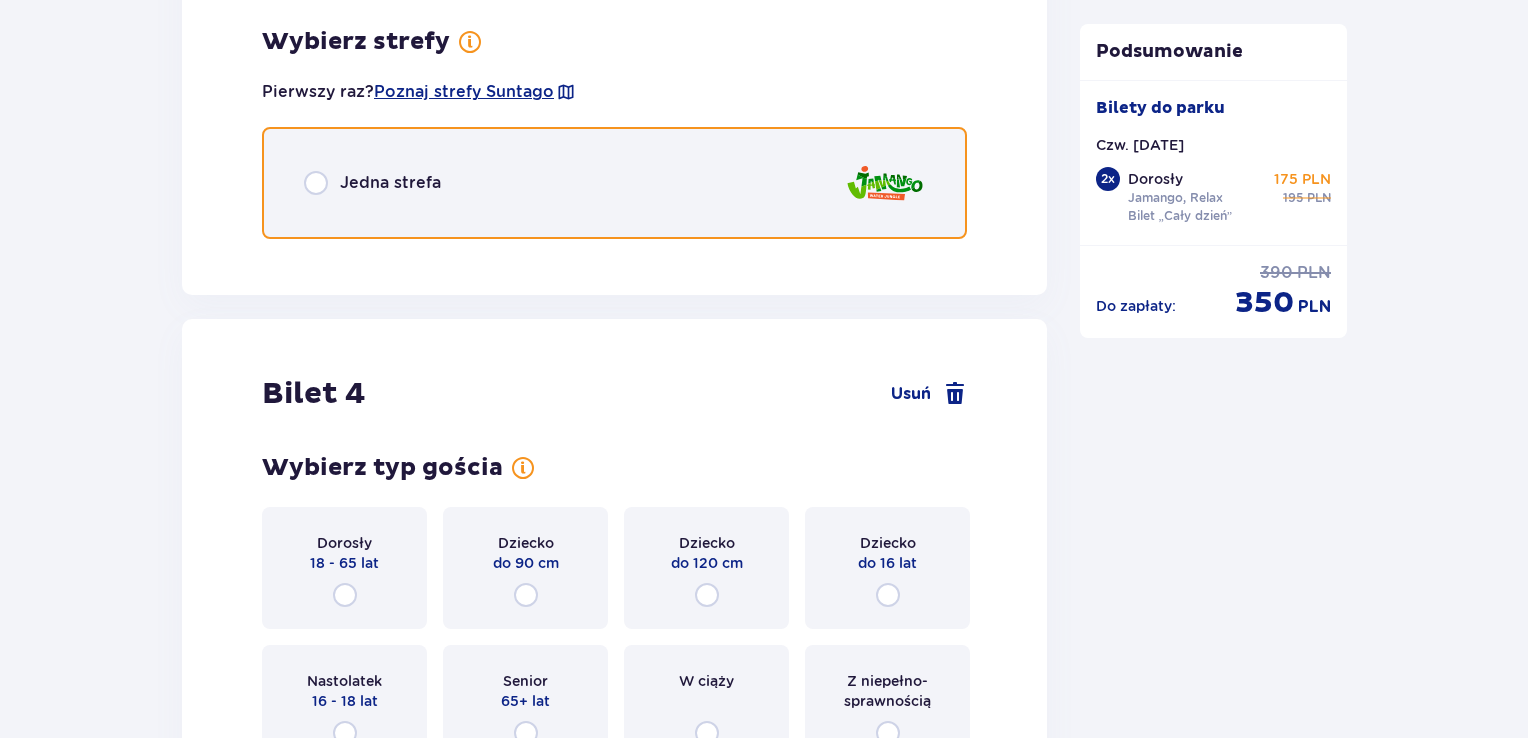 click at bounding box center (316, 183) 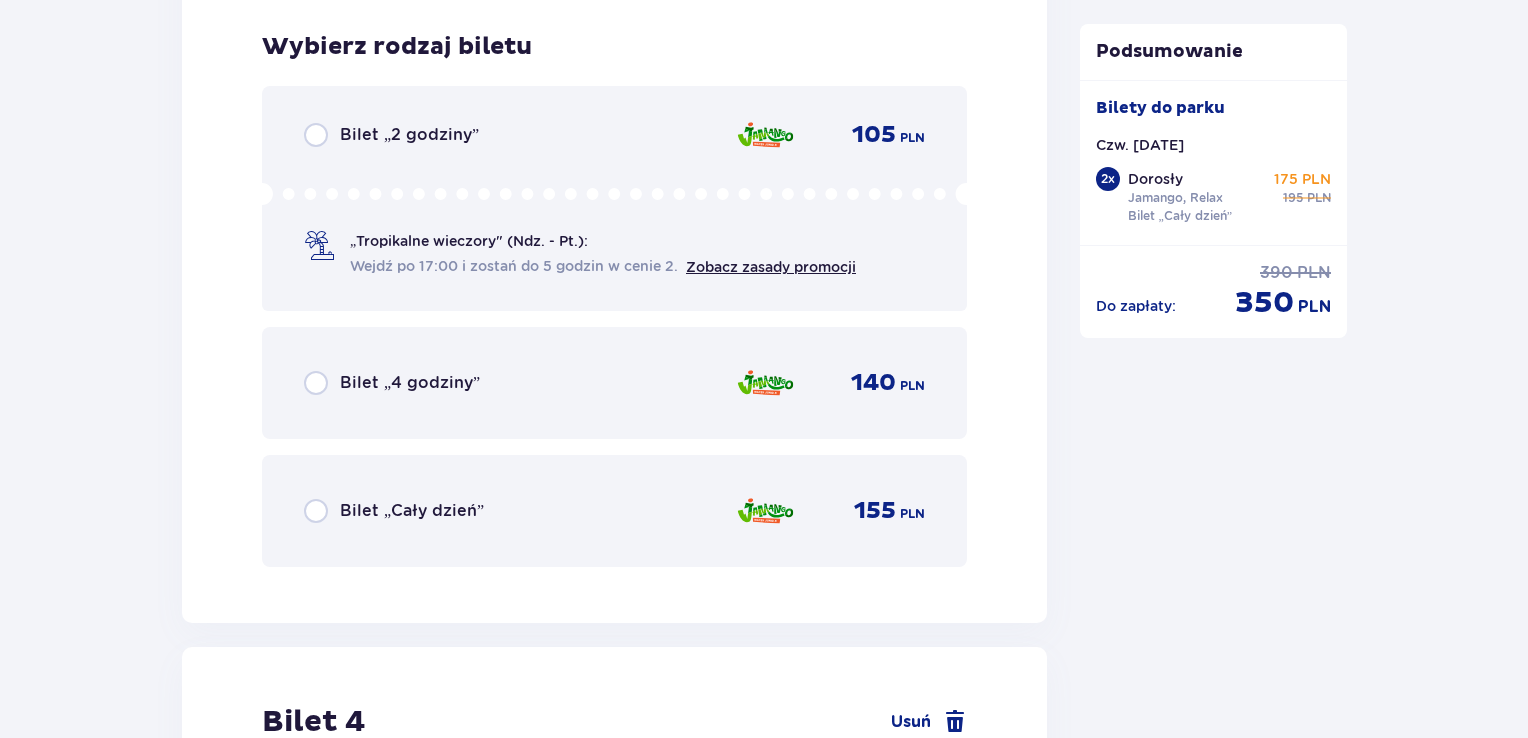 scroll, scrollTop: 4869, scrollLeft: 0, axis: vertical 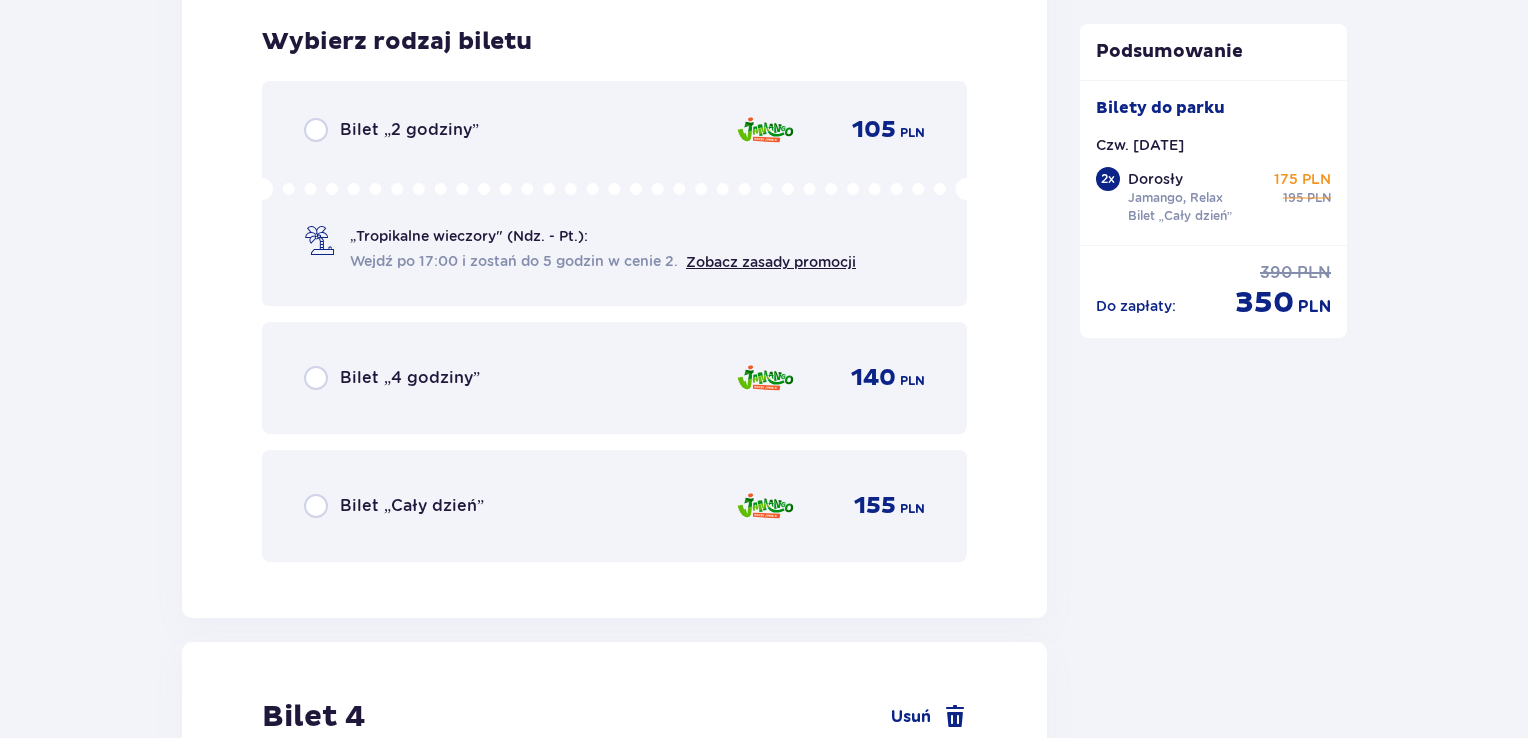click on "Bilet „Cały dzień”   155 PLN" at bounding box center [614, 506] 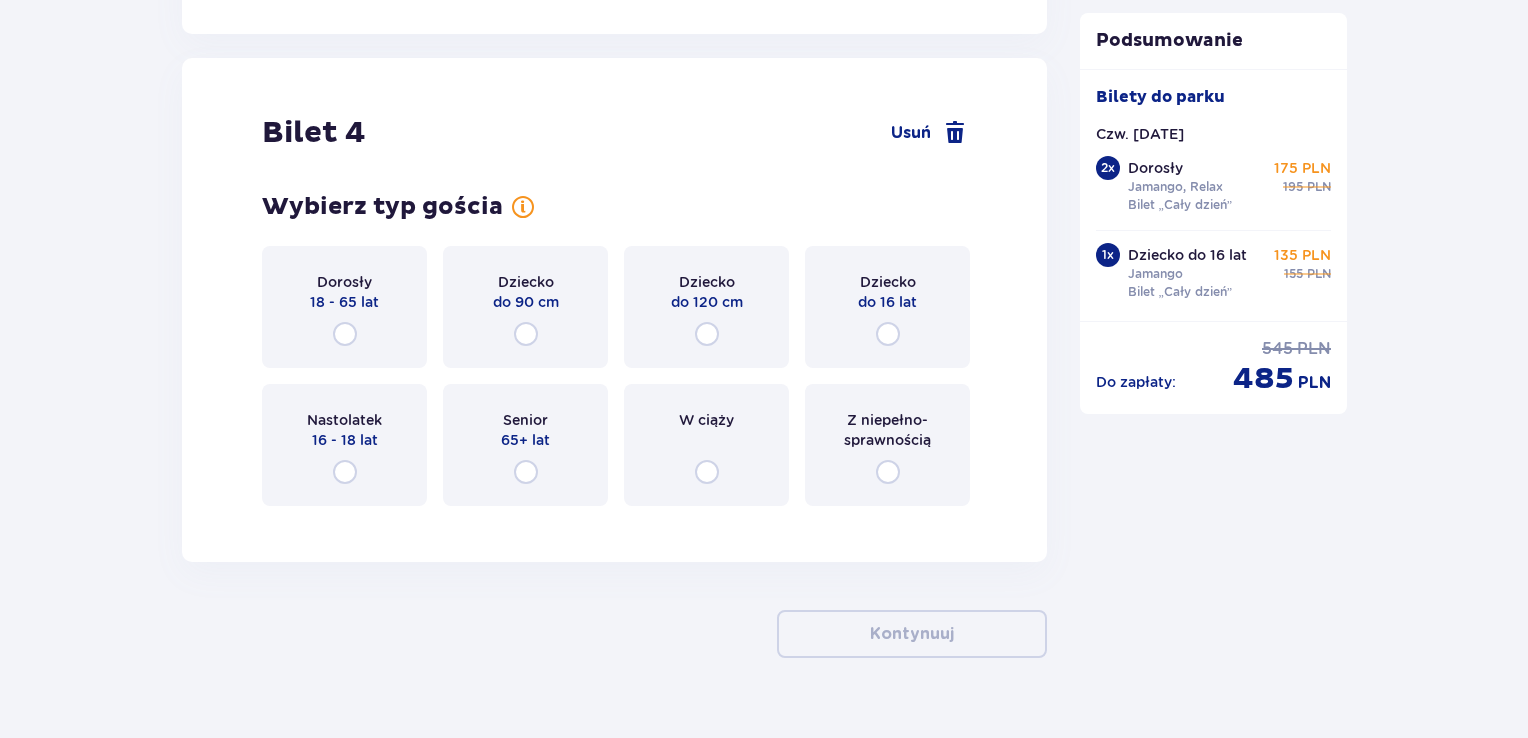 scroll, scrollTop: 5484, scrollLeft: 0, axis: vertical 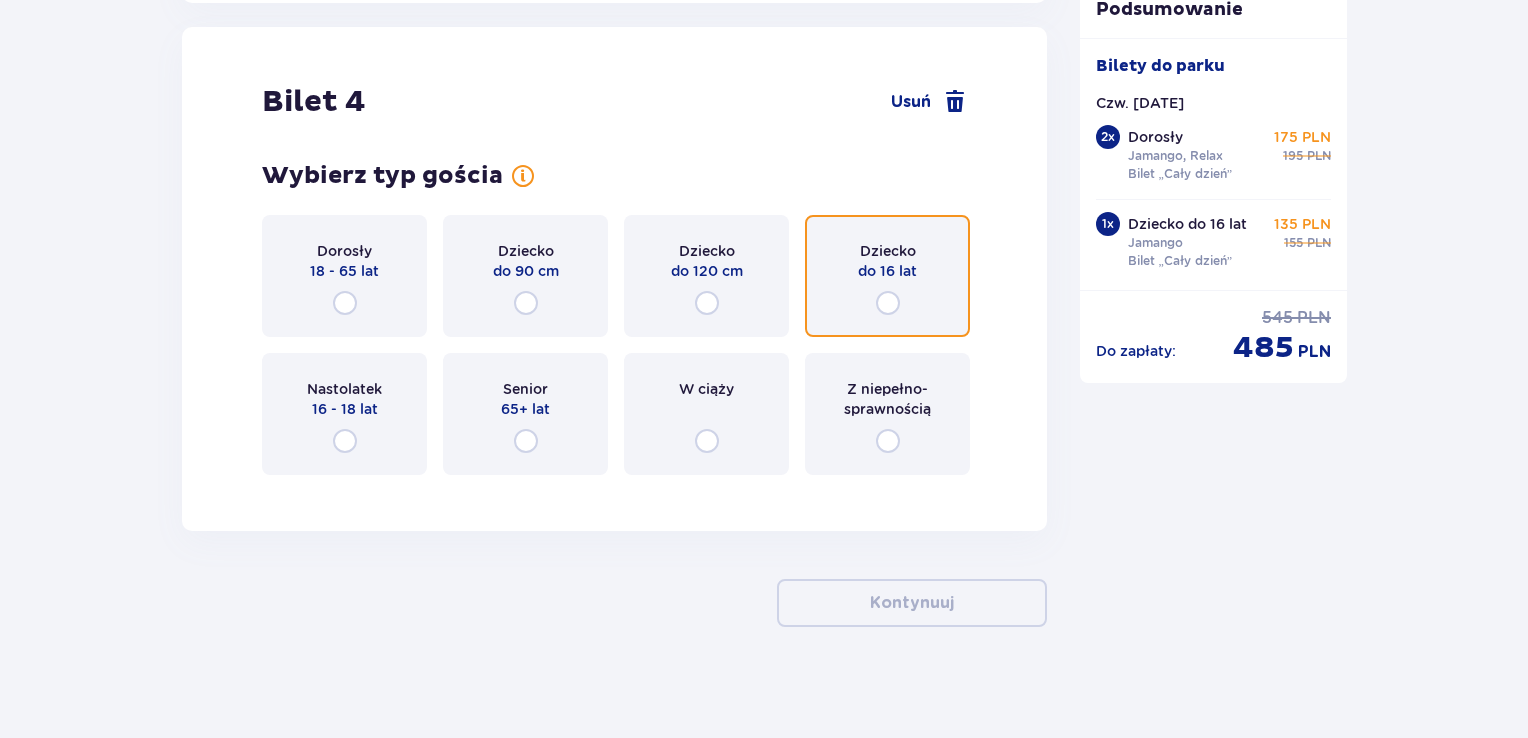 click at bounding box center (888, 303) 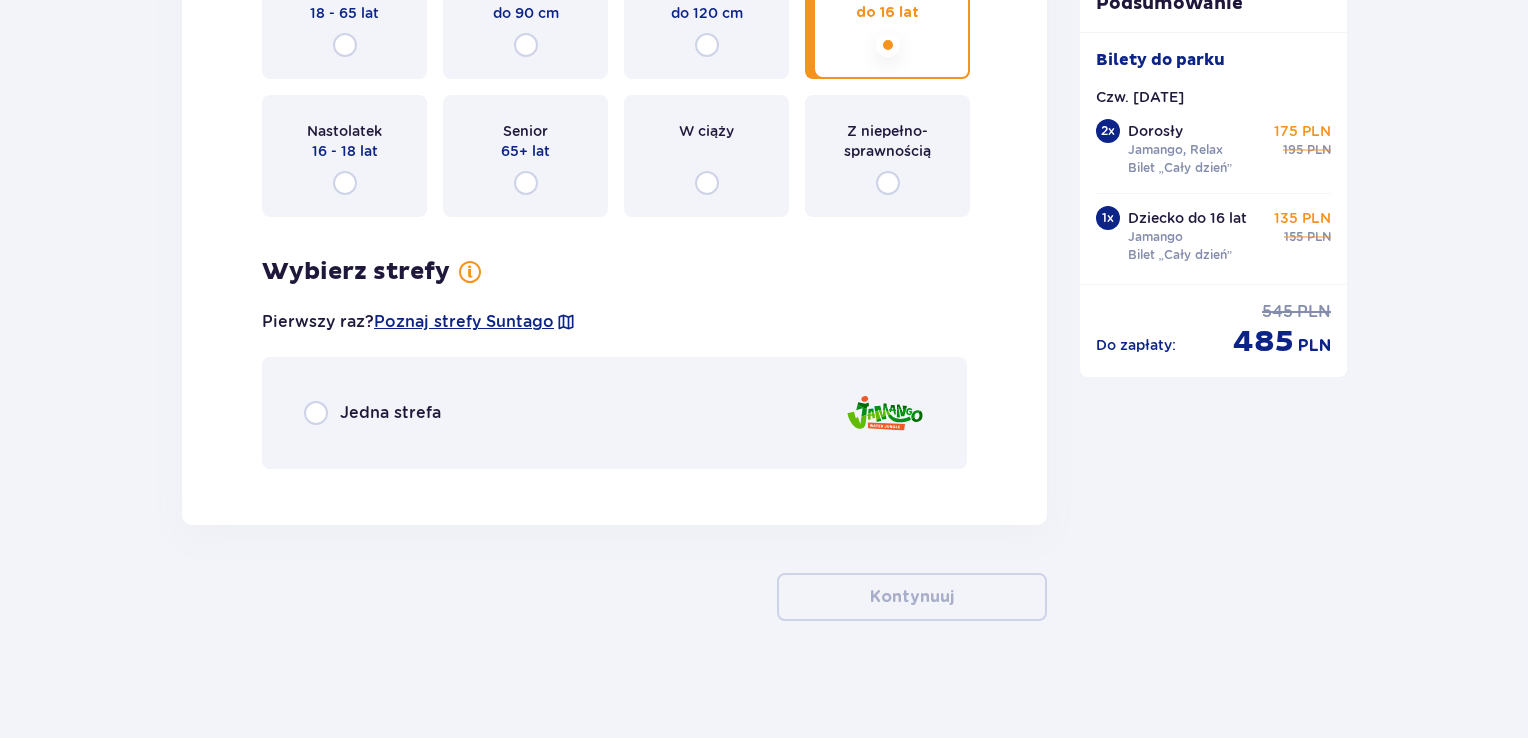 click on "Jedna strefa" at bounding box center [390, 413] 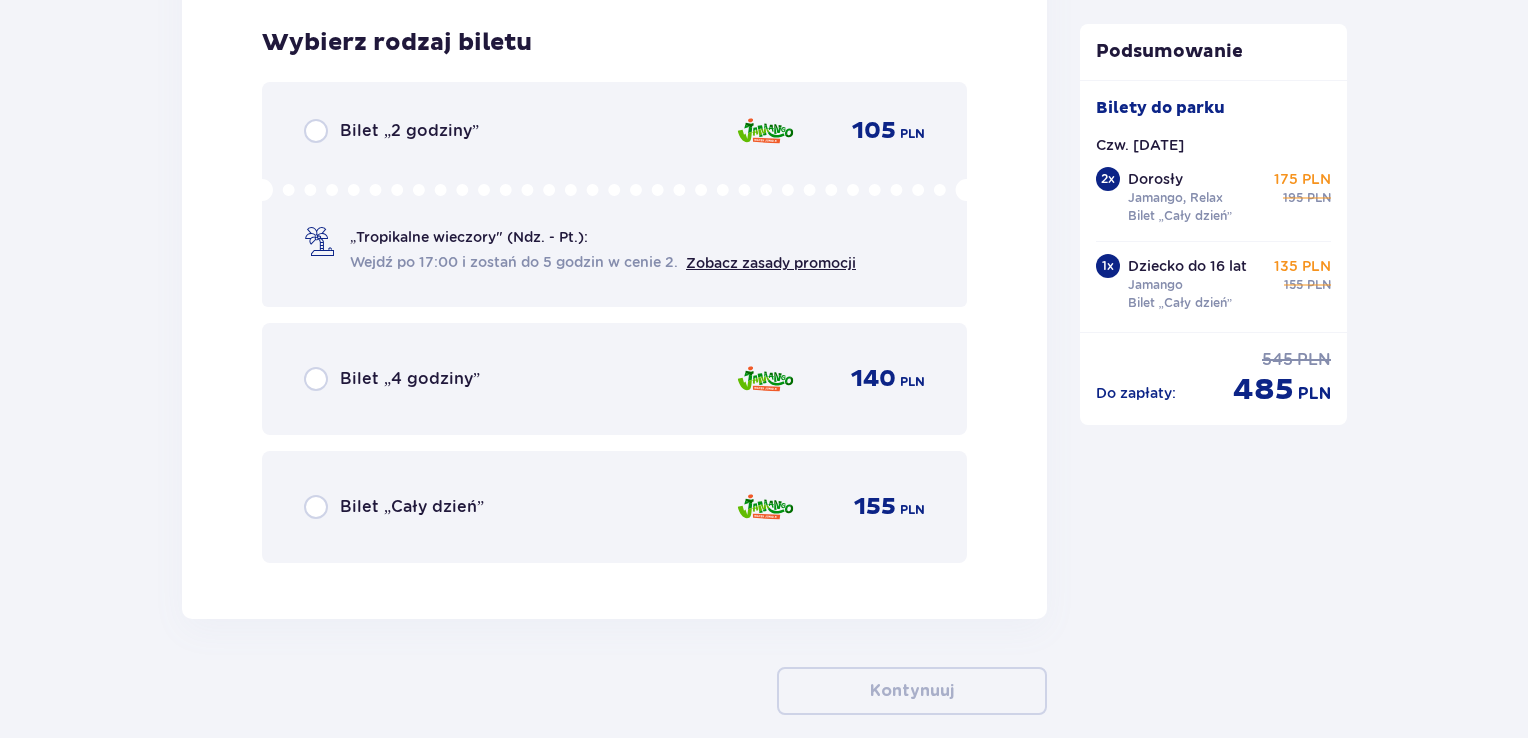 scroll, scrollTop: 6224, scrollLeft: 0, axis: vertical 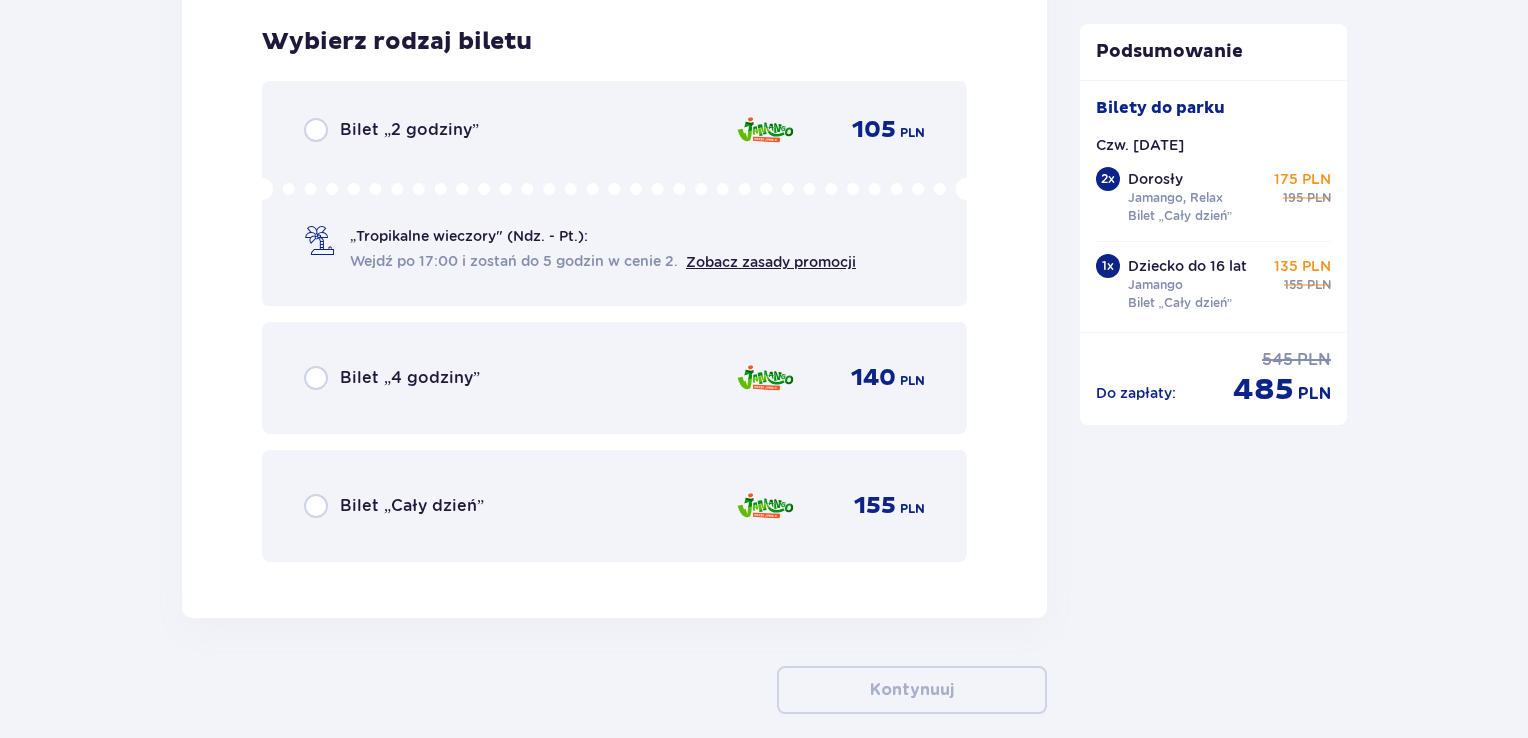 click on "Bilet „Cały dzień”" at bounding box center (412, 506) 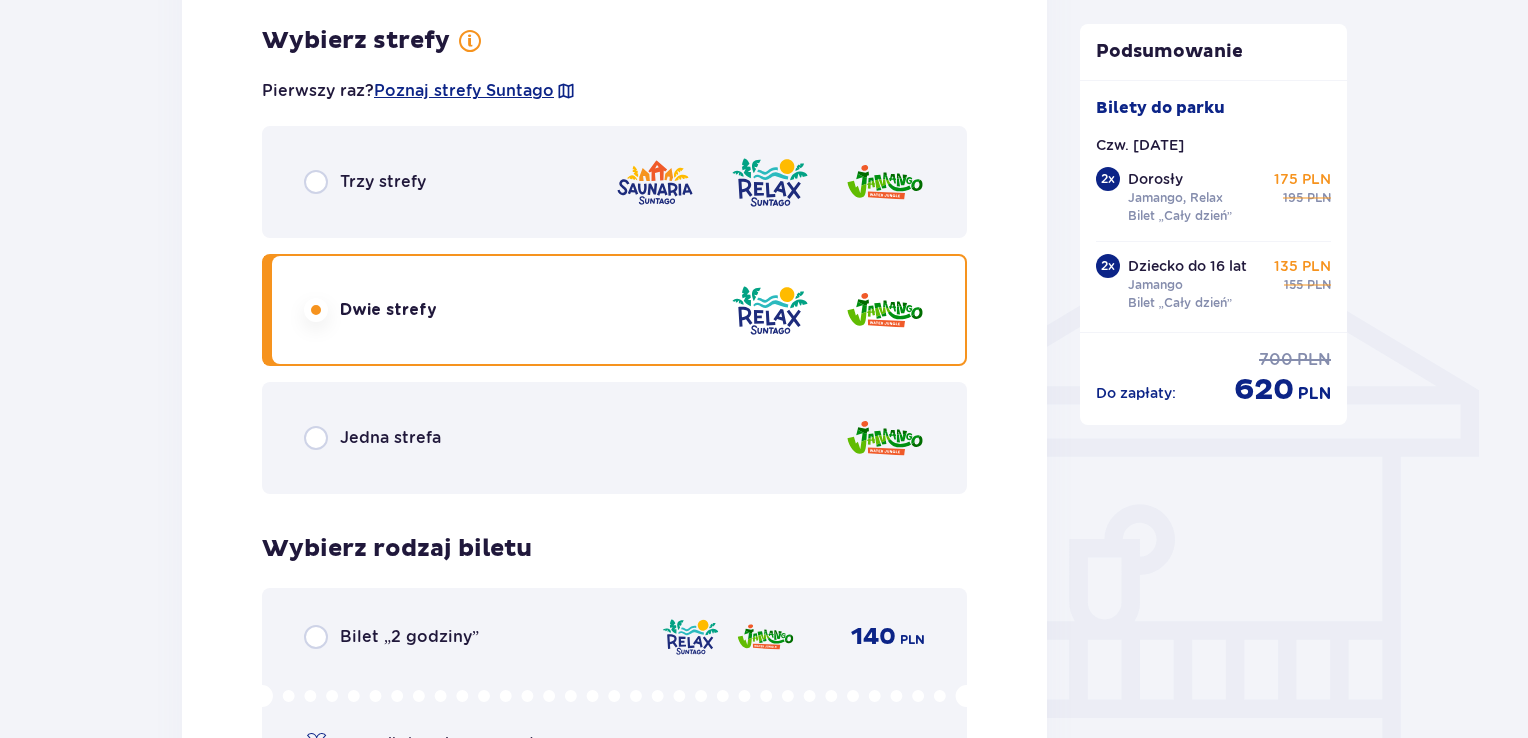 scroll, scrollTop: 1400, scrollLeft: 0, axis: vertical 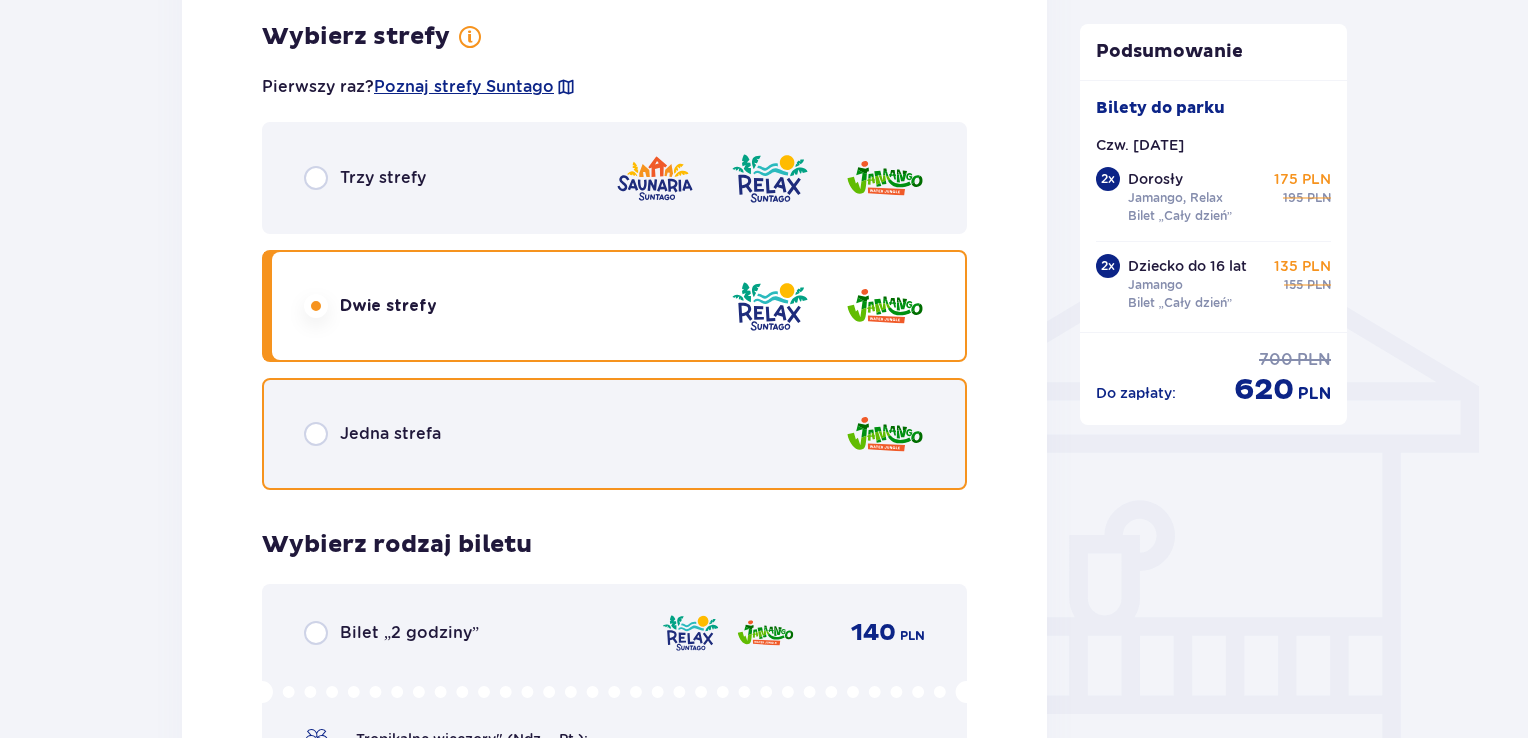 click at bounding box center [316, 434] 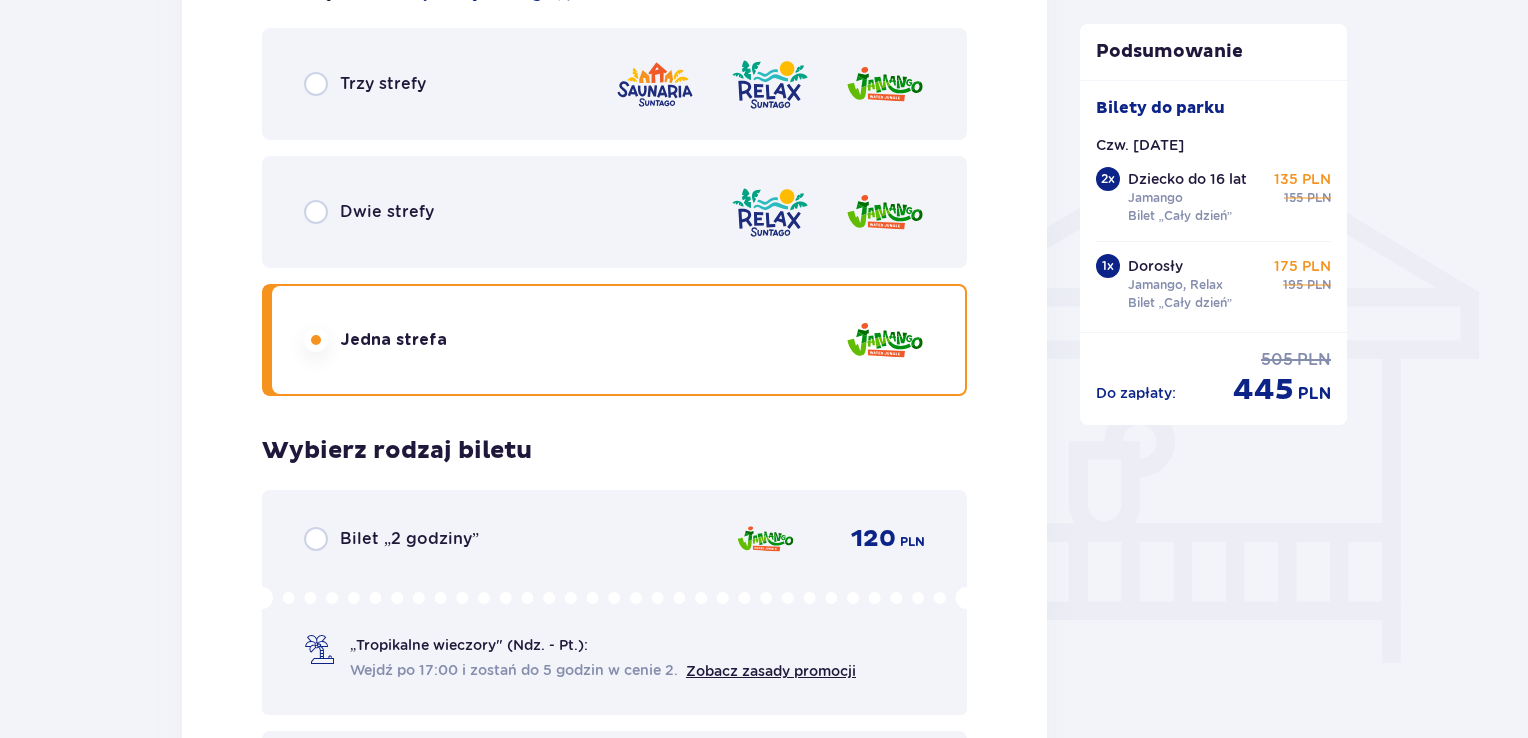 scroll, scrollTop: 1905, scrollLeft: 0, axis: vertical 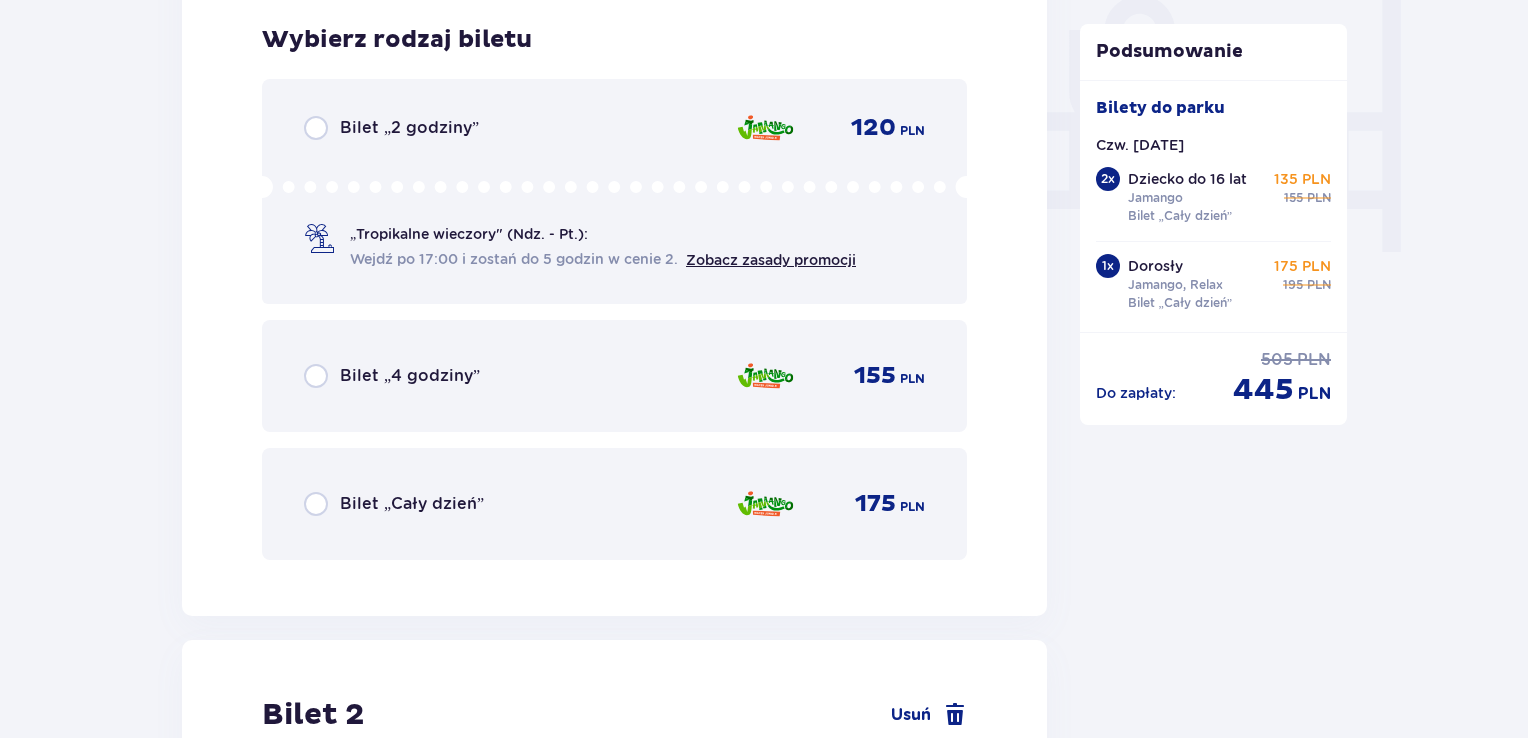 drag, startPoint x: 410, startPoint y: 446, endPoint x: 428, endPoint y: 451, distance: 18.681541 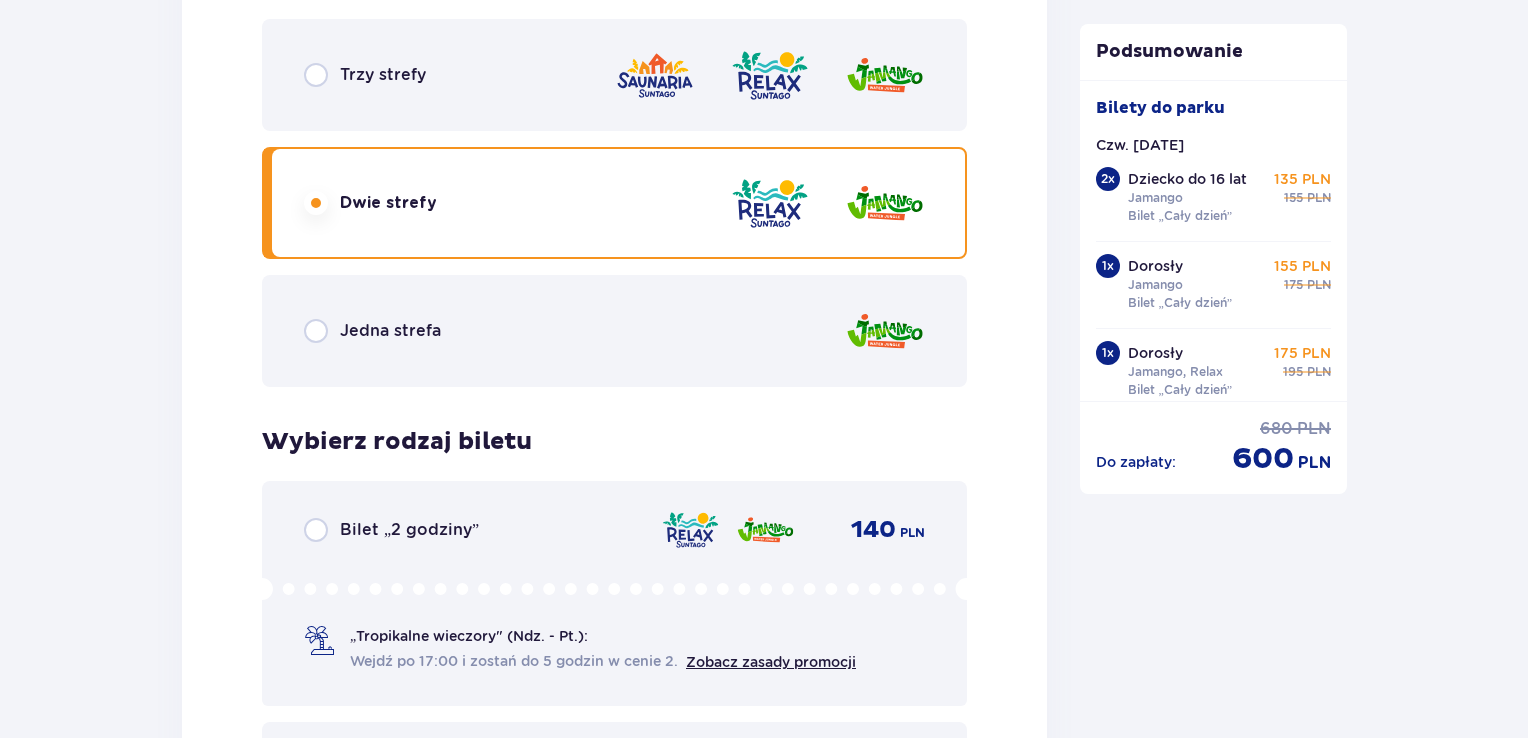 scroll, scrollTop: 3120, scrollLeft: 0, axis: vertical 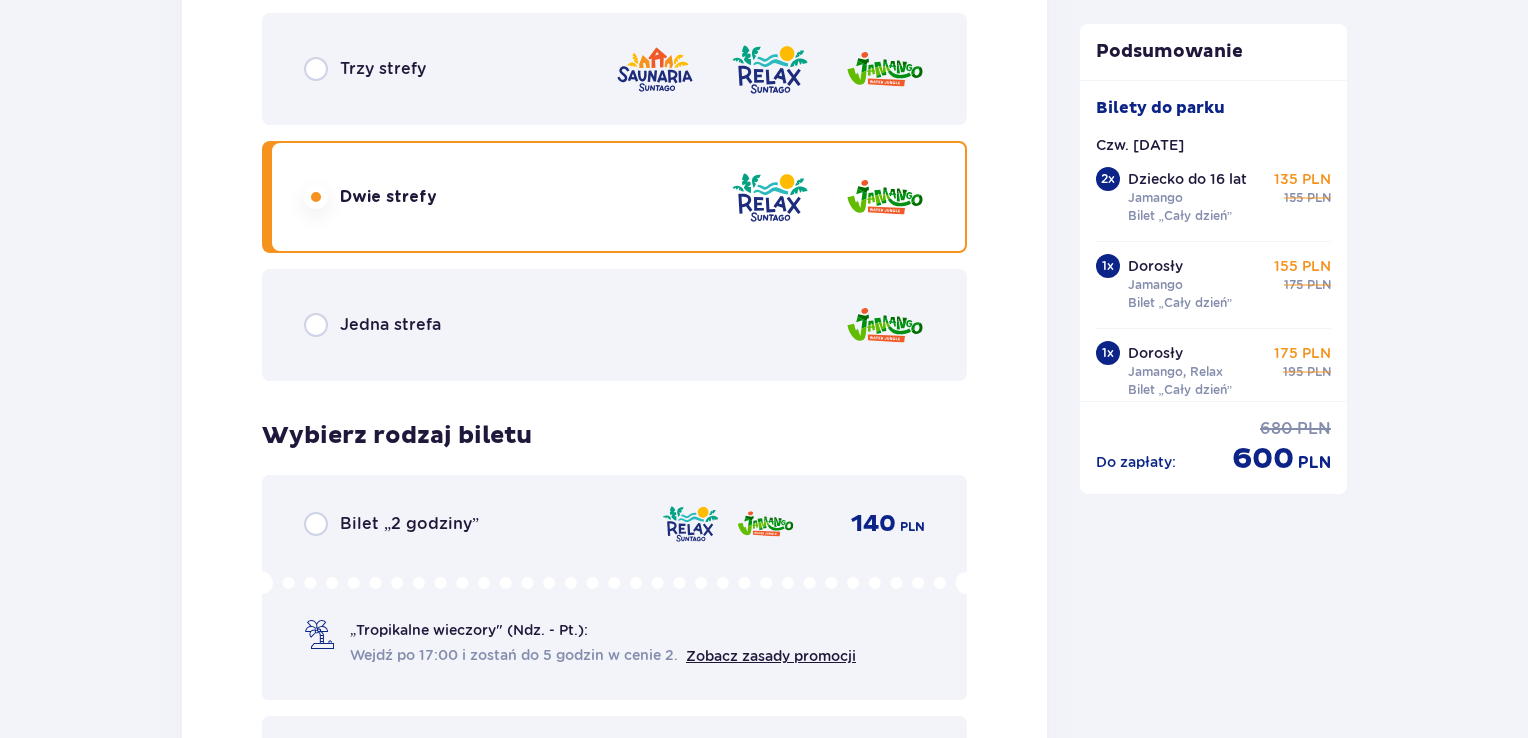 click on "Jedna strefa" at bounding box center [614, 325] 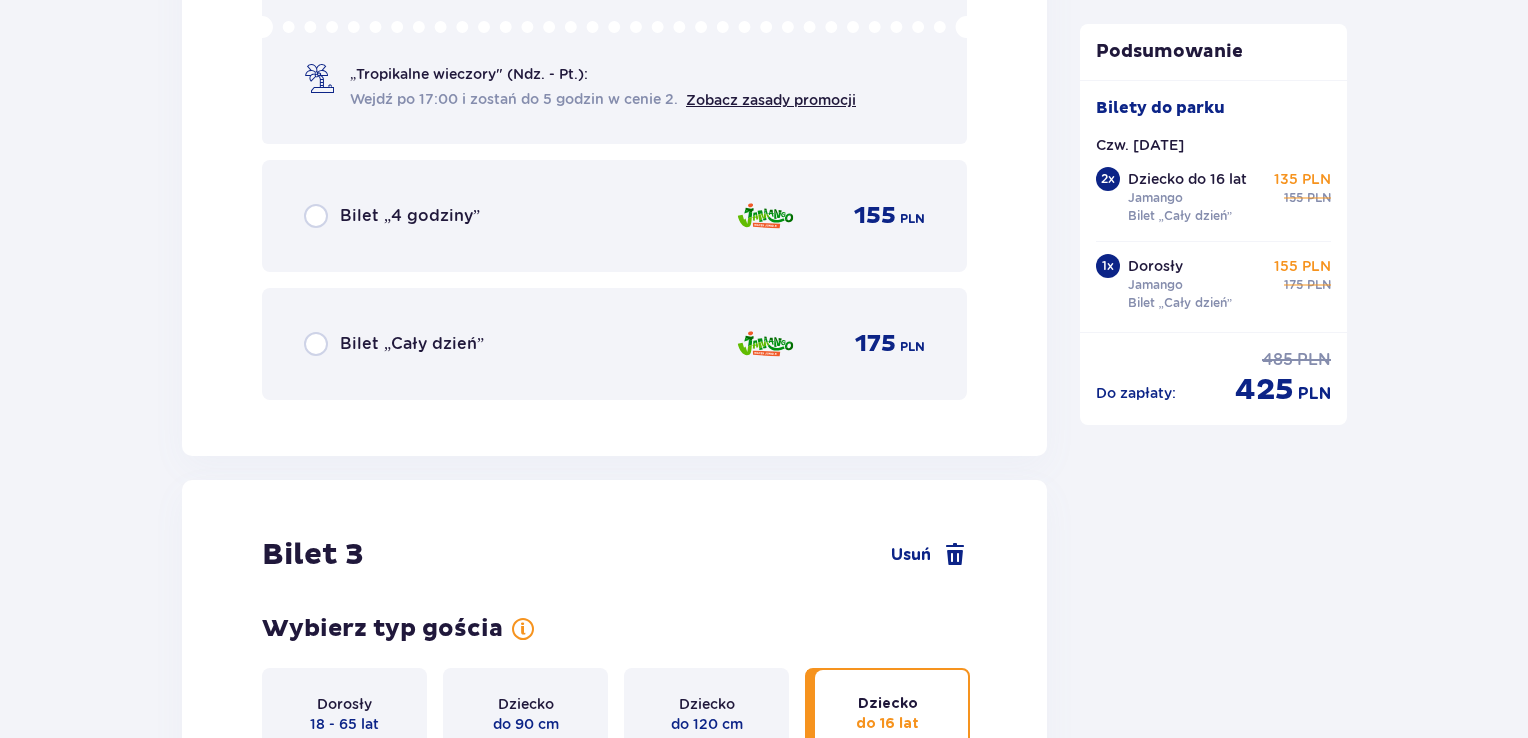 scroll, scrollTop: 3720, scrollLeft: 0, axis: vertical 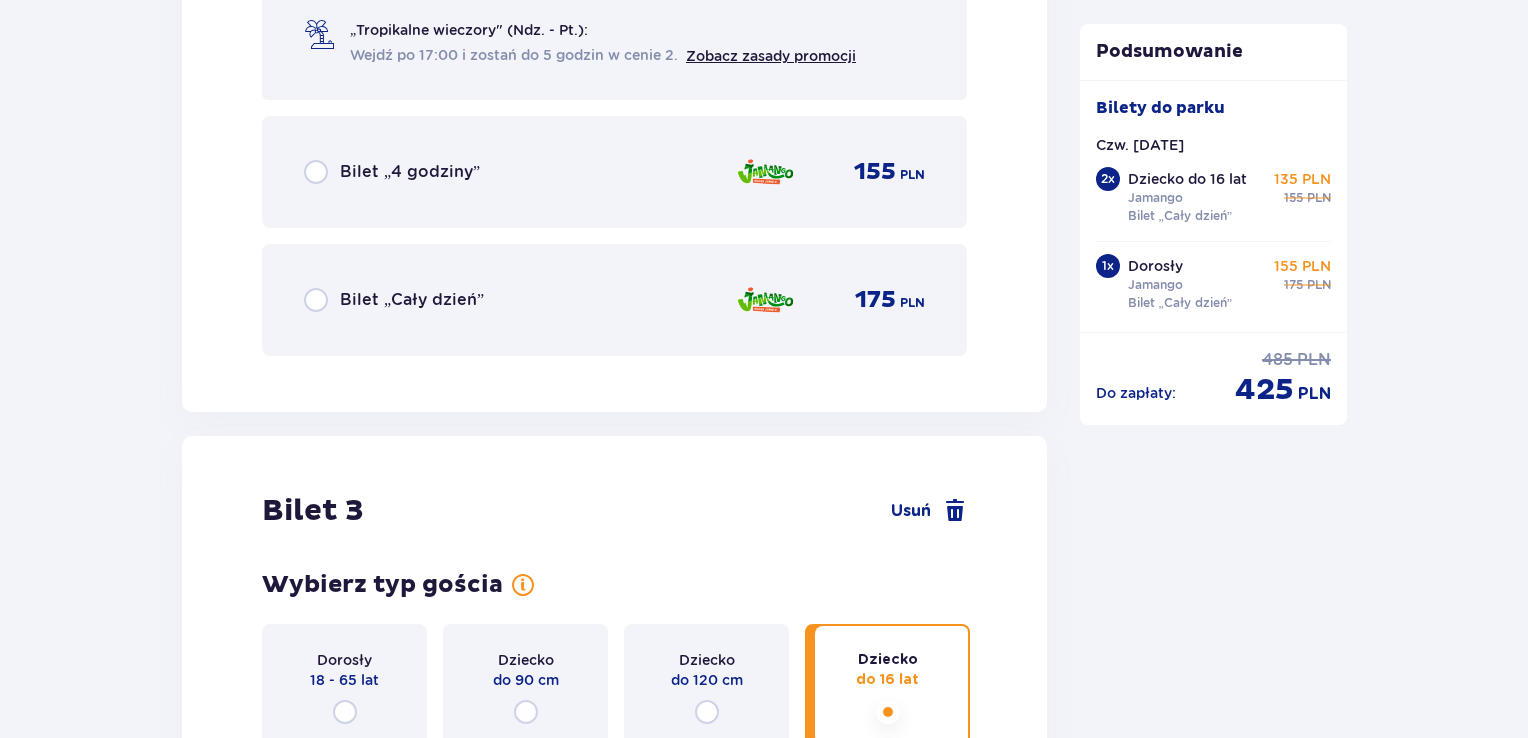click on "Bilet „Cały dzień”   175 PLN" at bounding box center [614, 300] 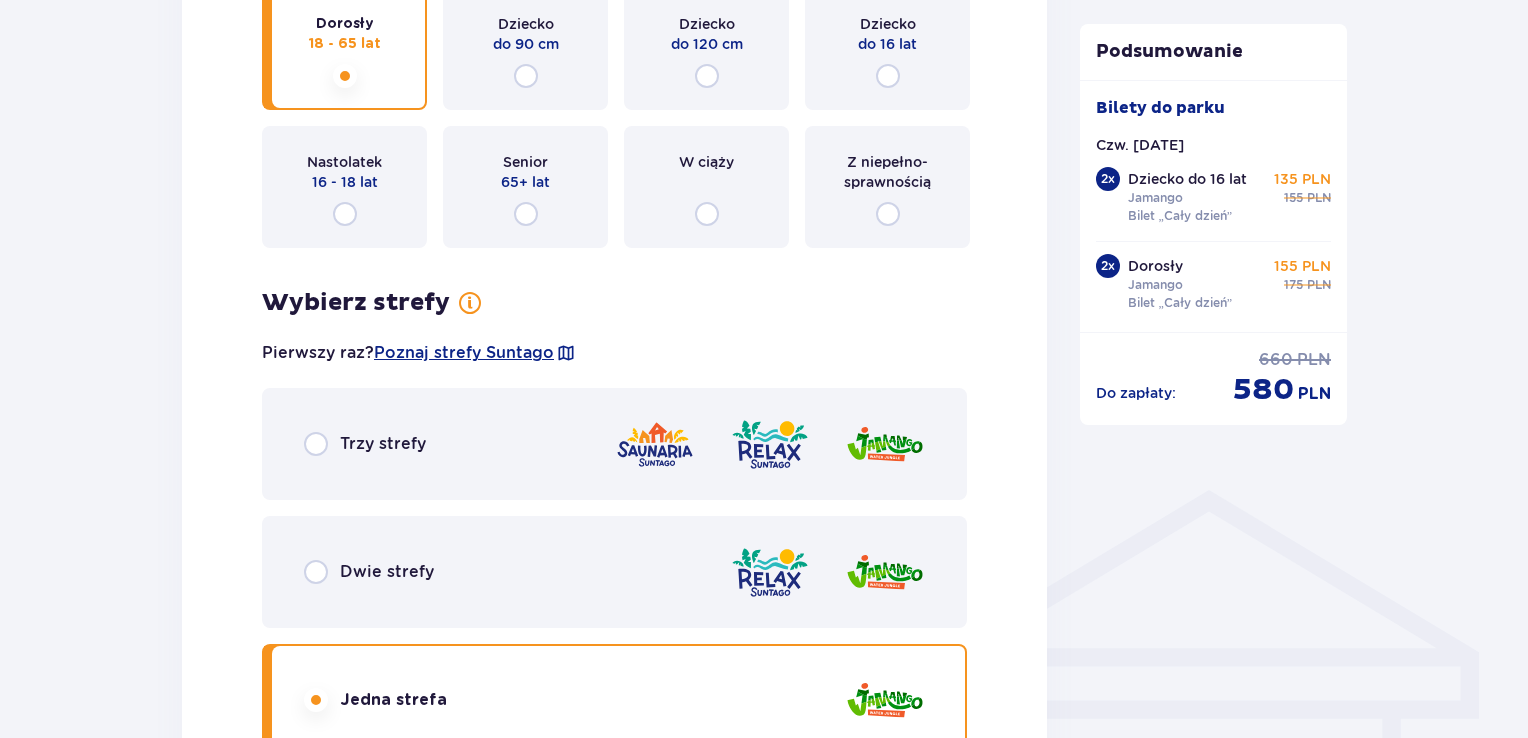 scroll, scrollTop: 1200, scrollLeft: 0, axis: vertical 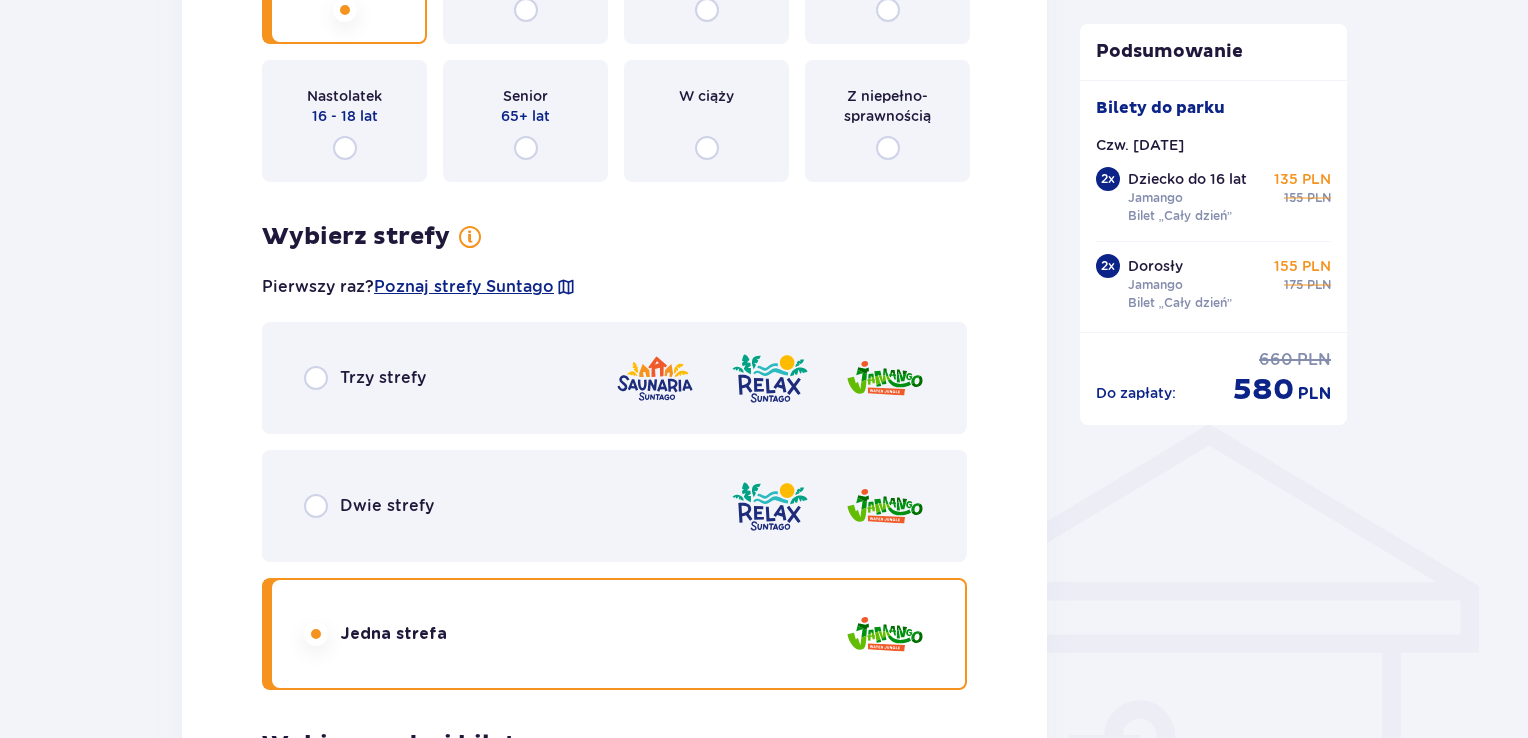 click on "Dwie strefy" at bounding box center (614, 506) 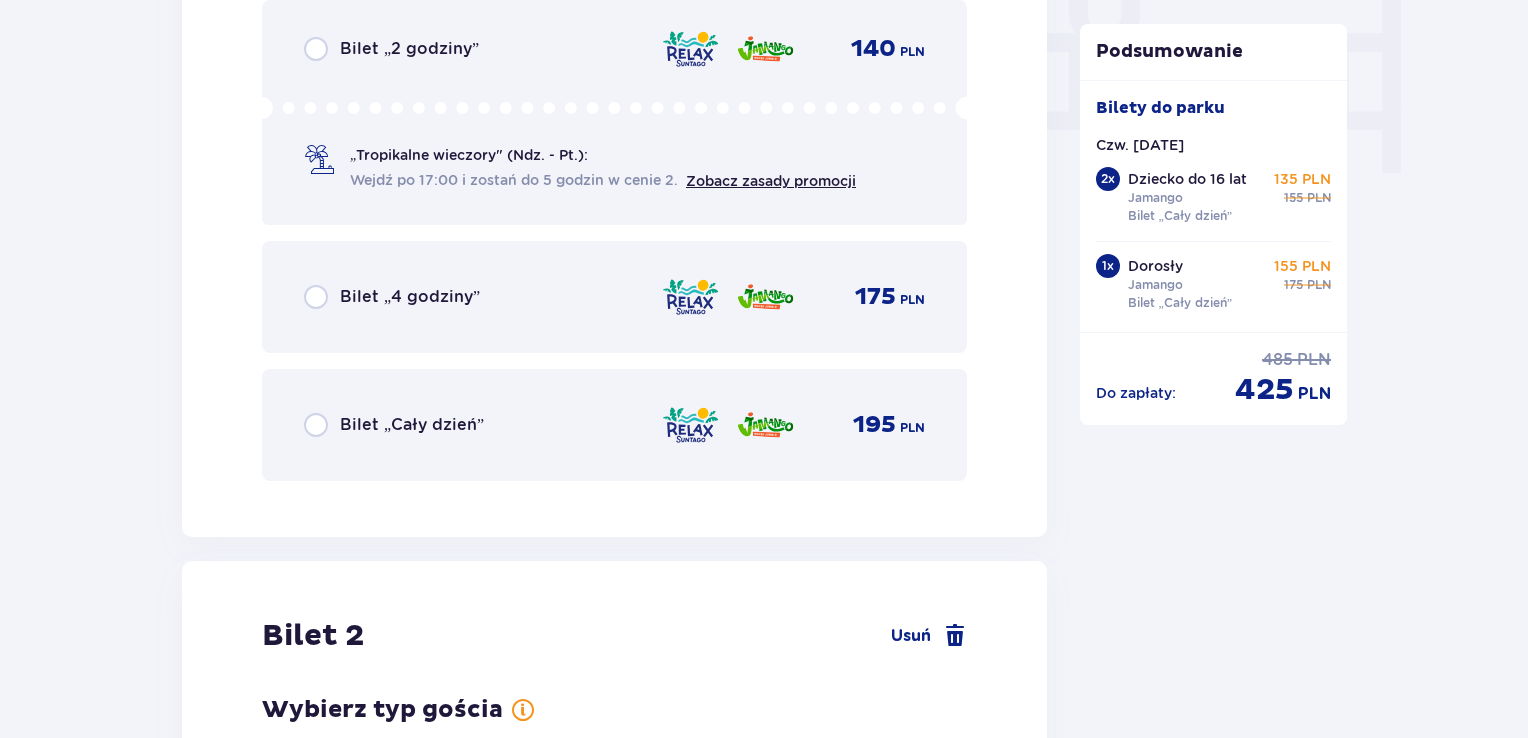 scroll, scrollTop: 2000, scrollLeft: 0, axis: vertical 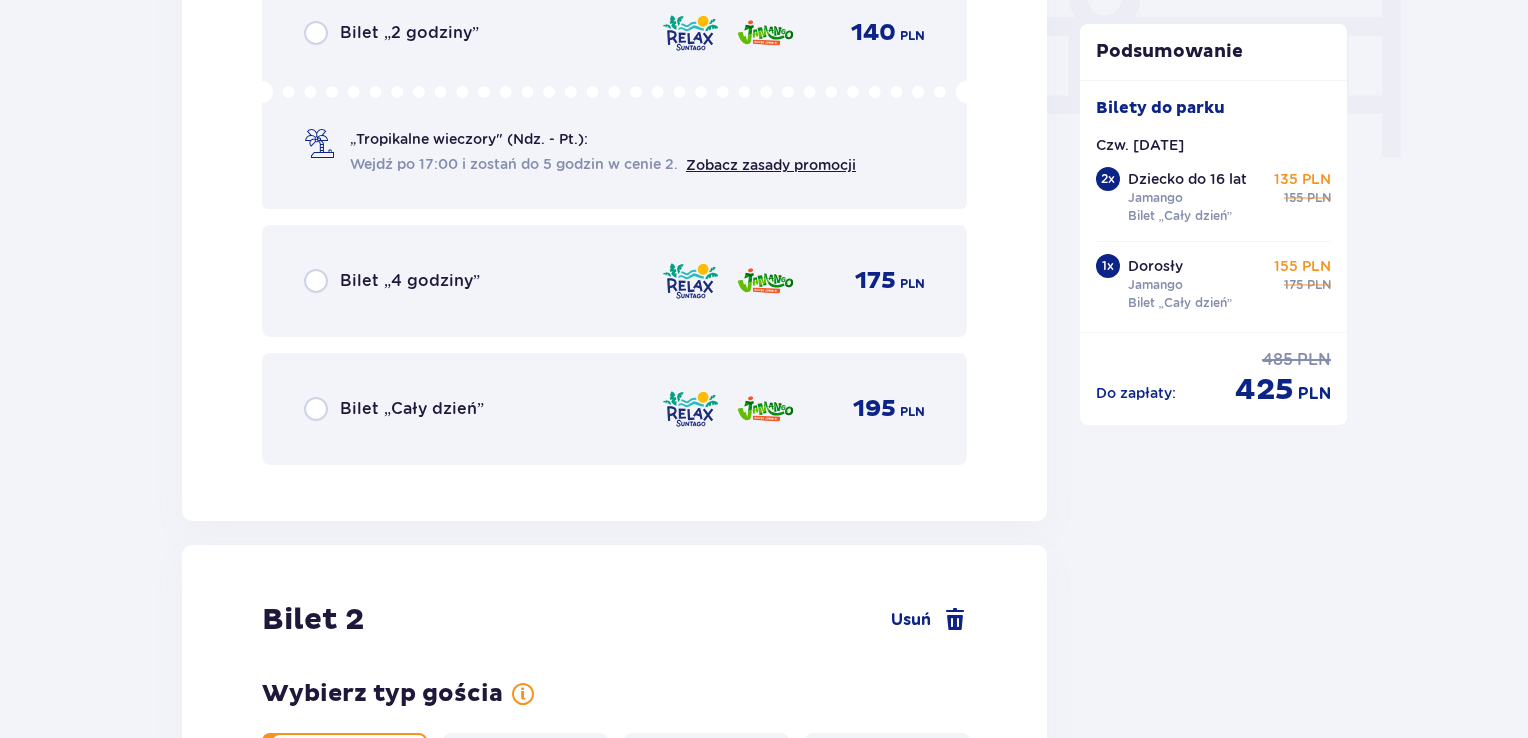 click on "Bilet „Cały dzień”" at bounding box center (412, 409) 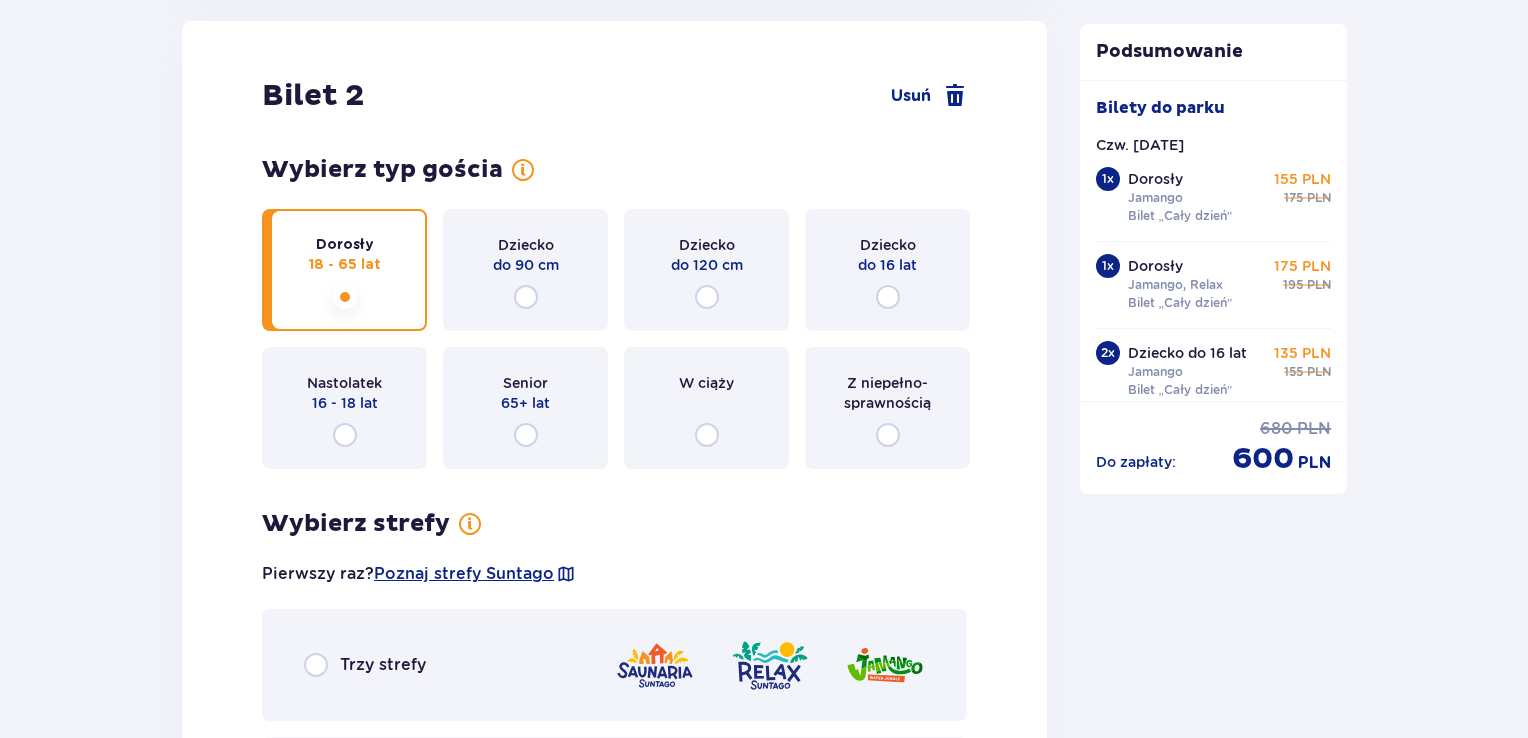 scroll, scrollTop: 2800, scrollLeft: 0, axis: vertical 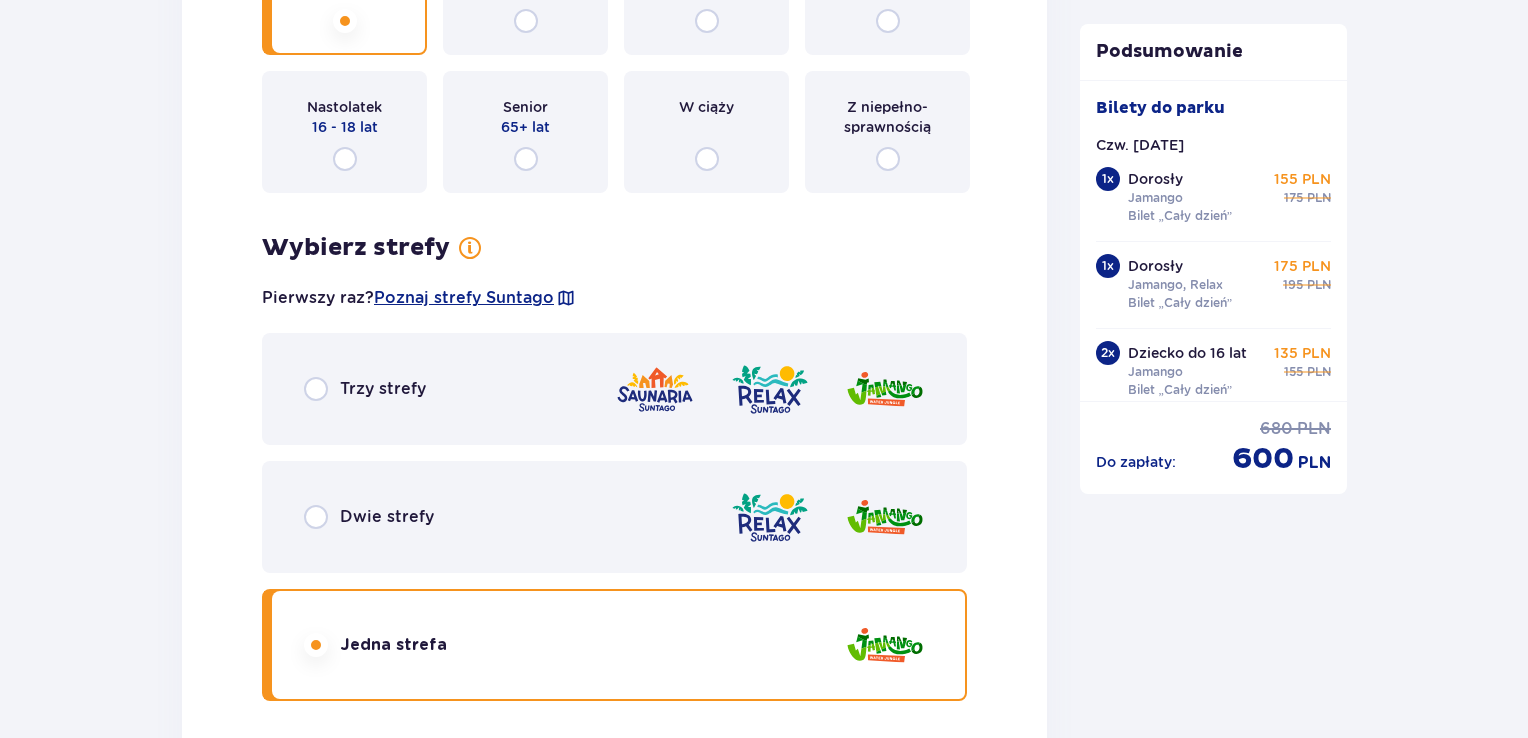 click on "Dwie strefy" at bounding box center [614, 517] 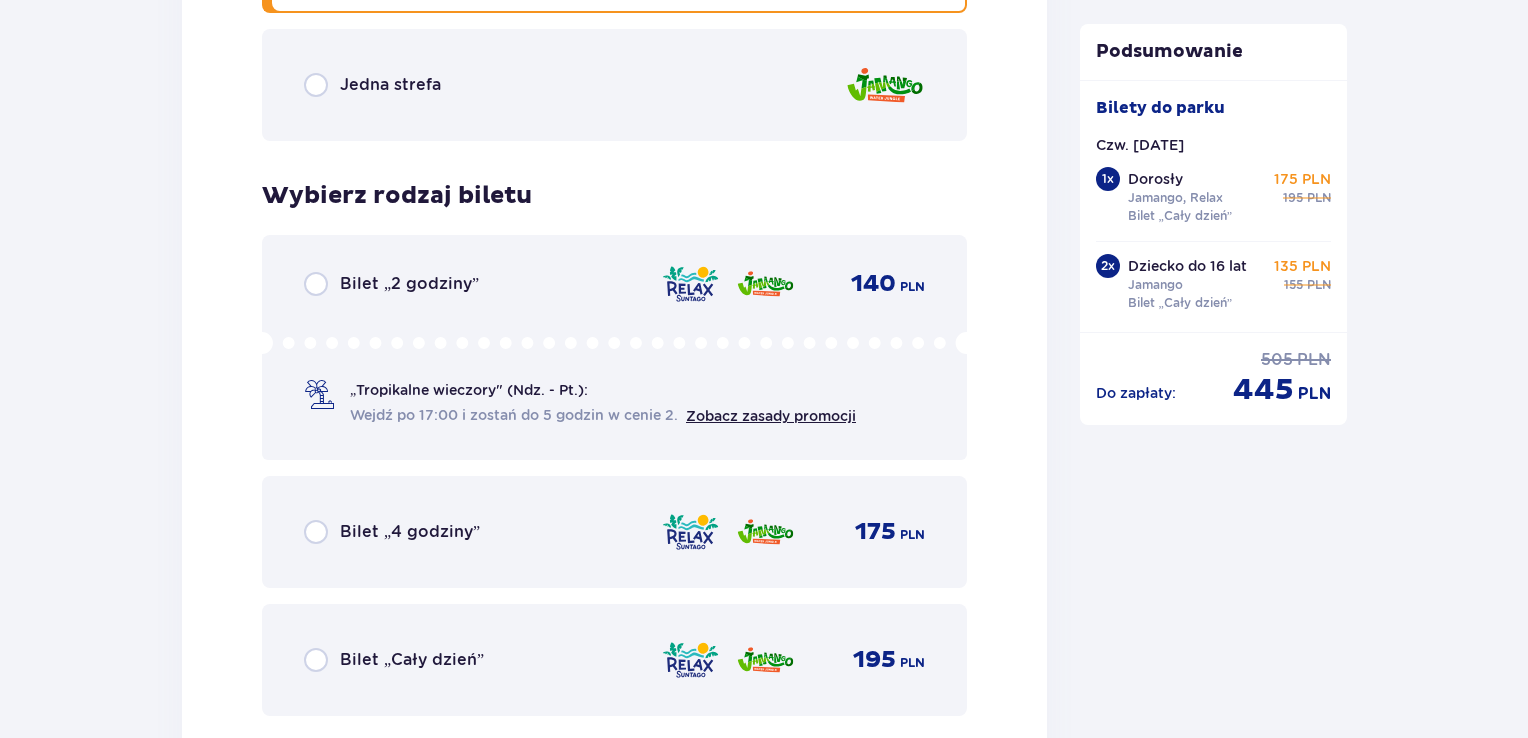 scroll, scrollTop: 3600, scrollLeft: 0, axis: vertical 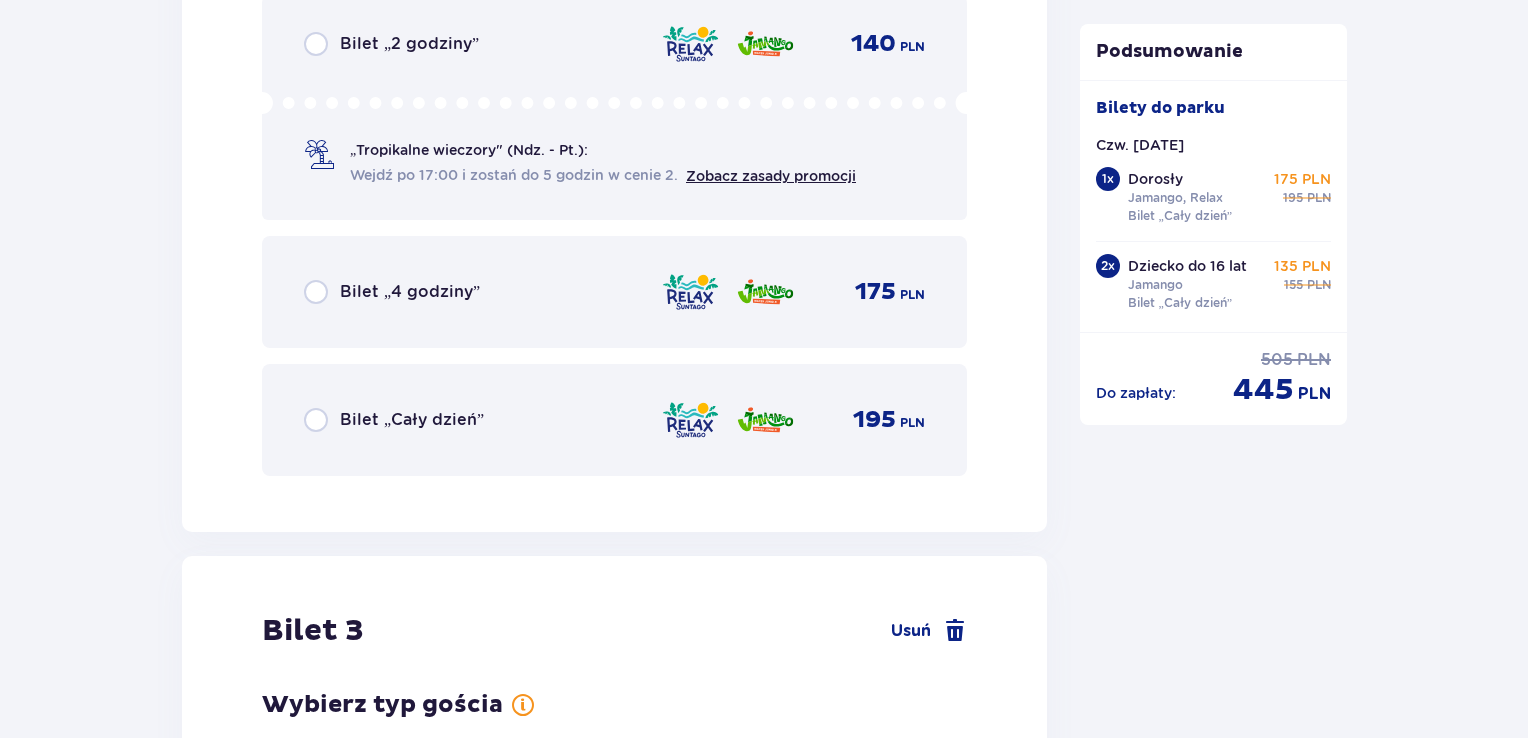 click on "Bilet „Cały dzień”" at bounding box center (412, 420) 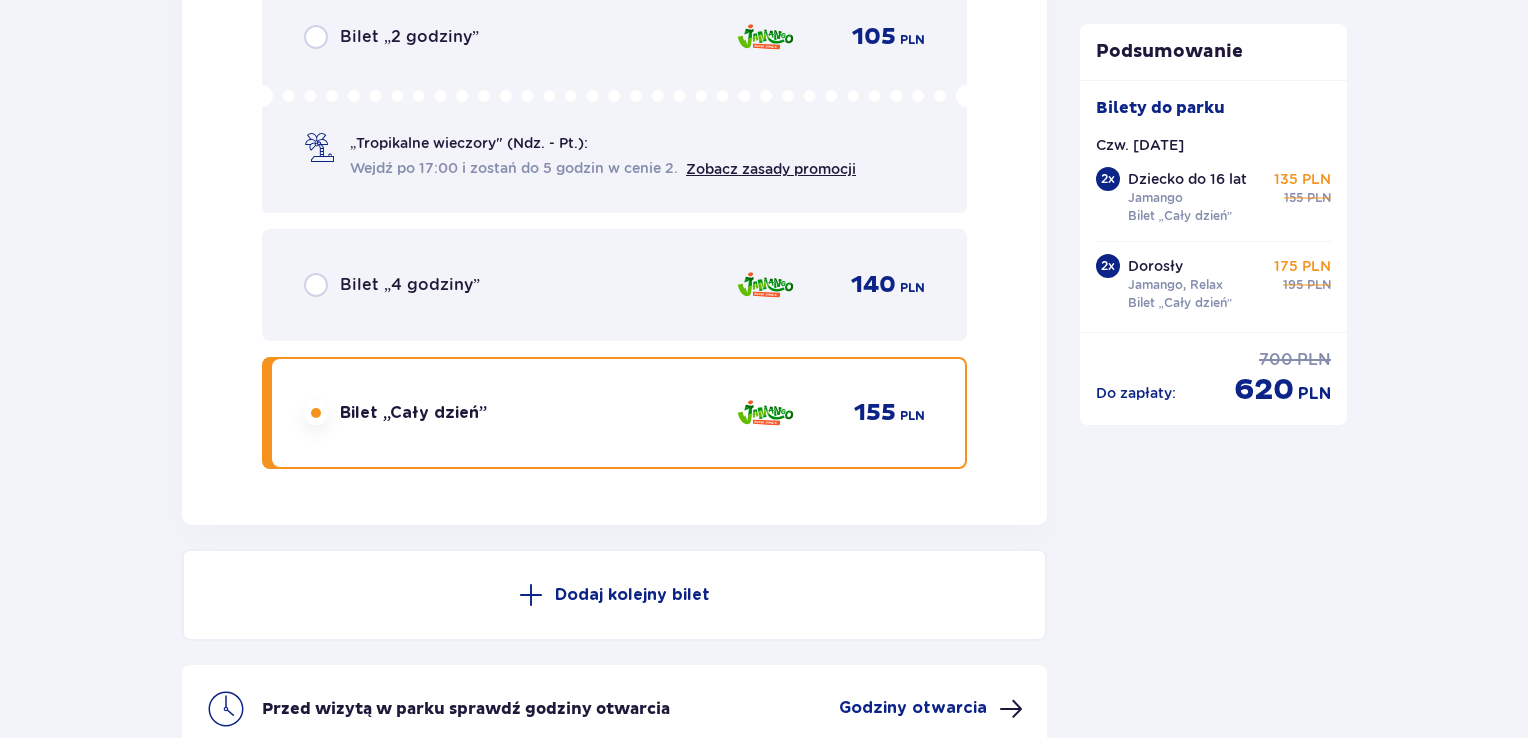 scroll, scrollTop: 6520, scrollLeft: 0, axis: vertical 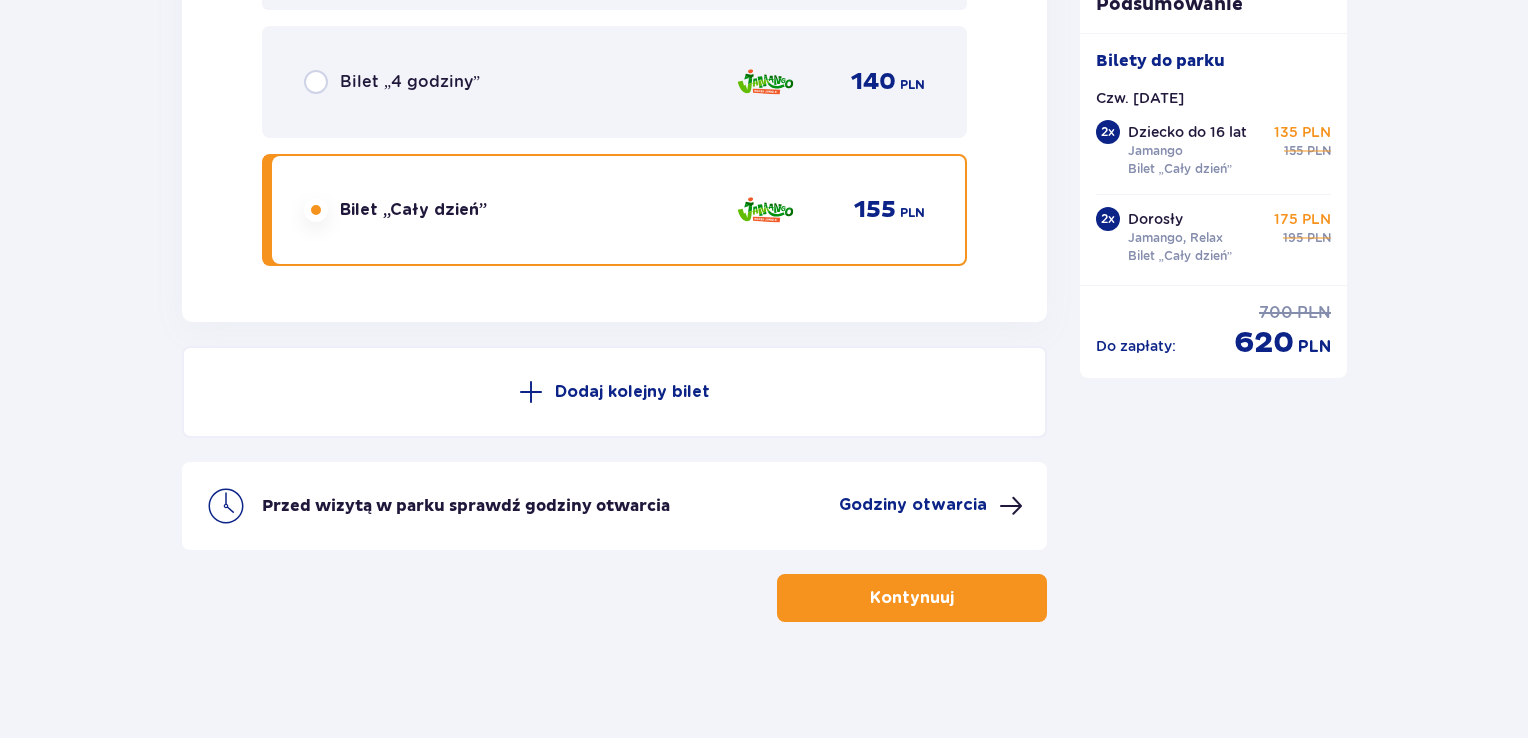 drag, startPoint x: 956, startPoint y: 598, endPoint x: 1291, endPoint y: 583, distance: 335.33566 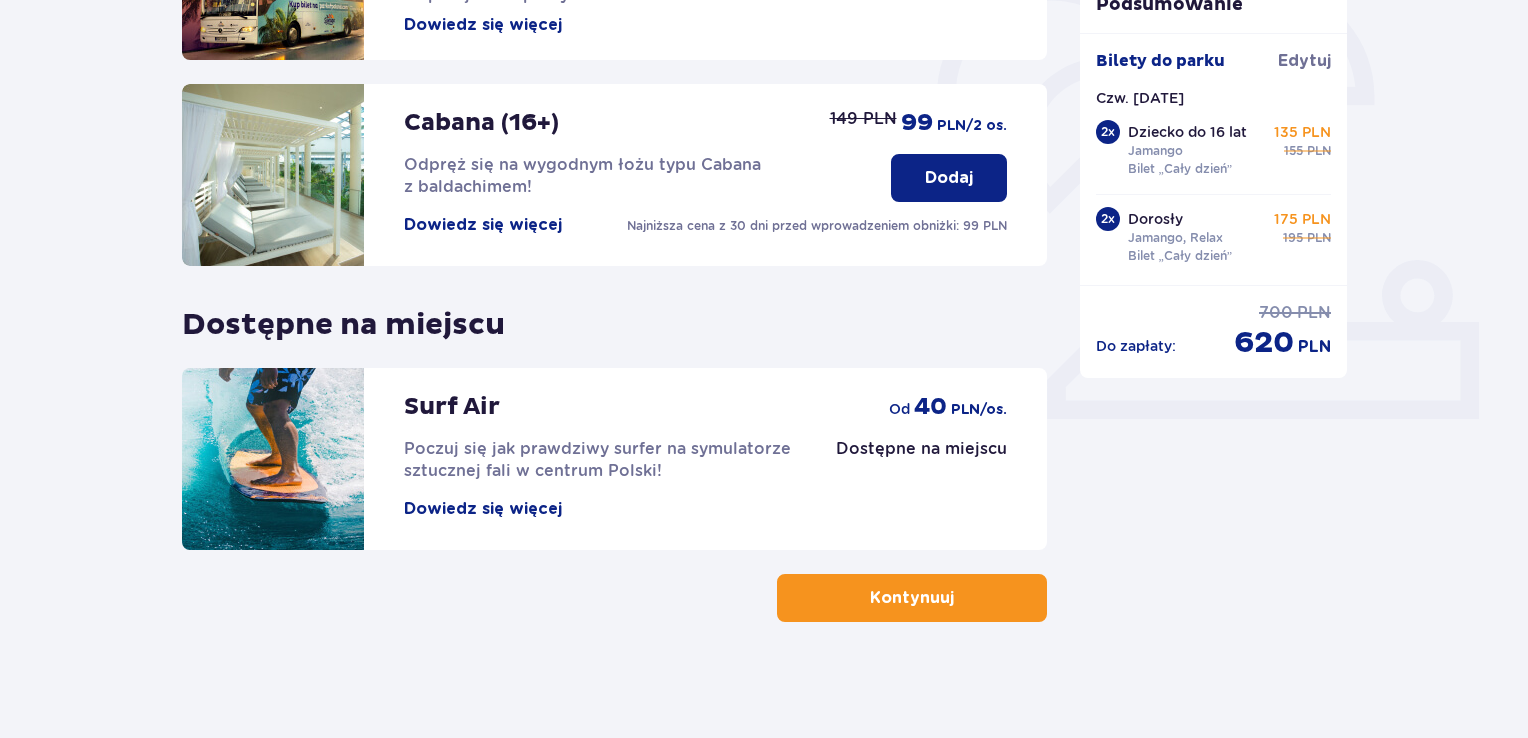 scroll, scrollTop: 618, scrollLeft: 0, axis: vertical 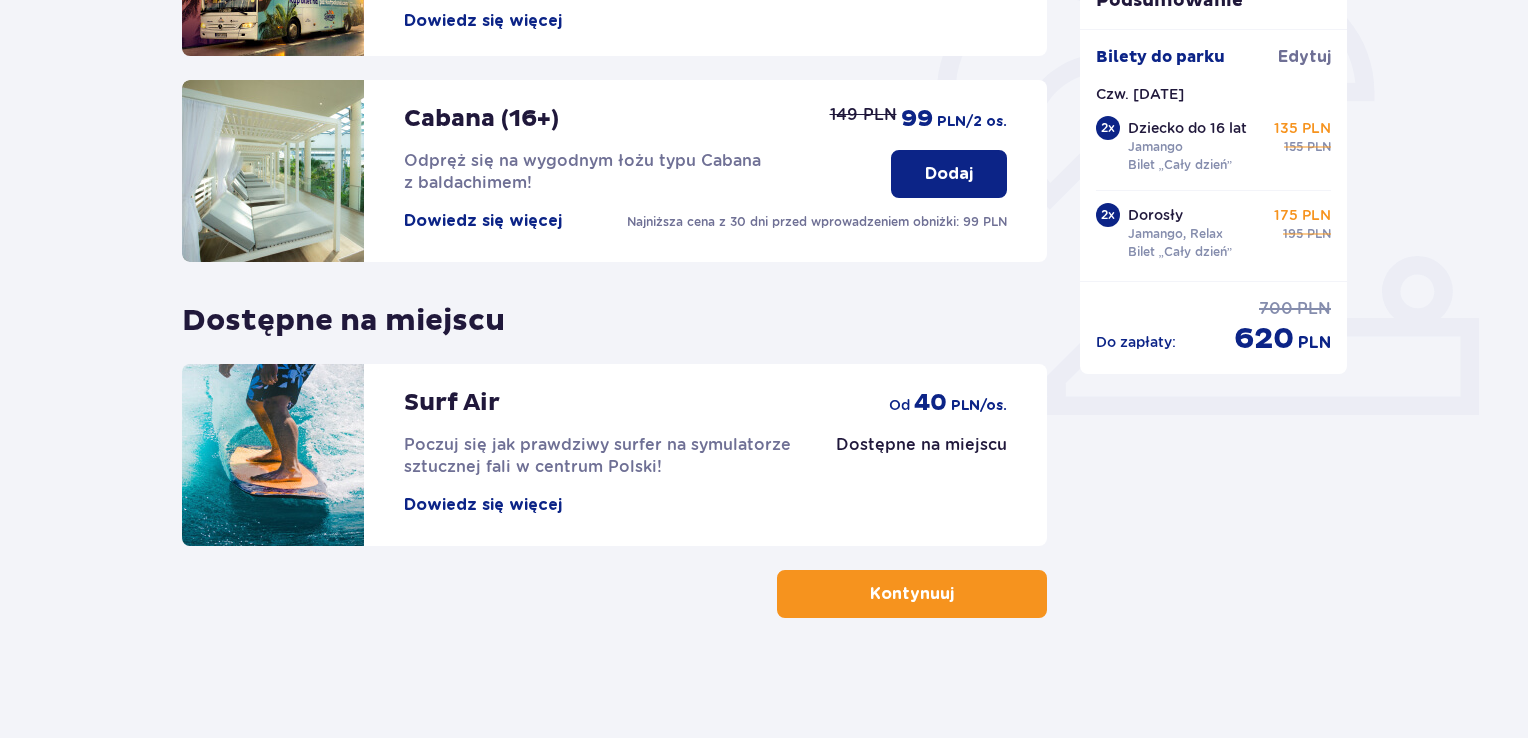 click on "Kontynuuj" at bounding box center (912, 594) 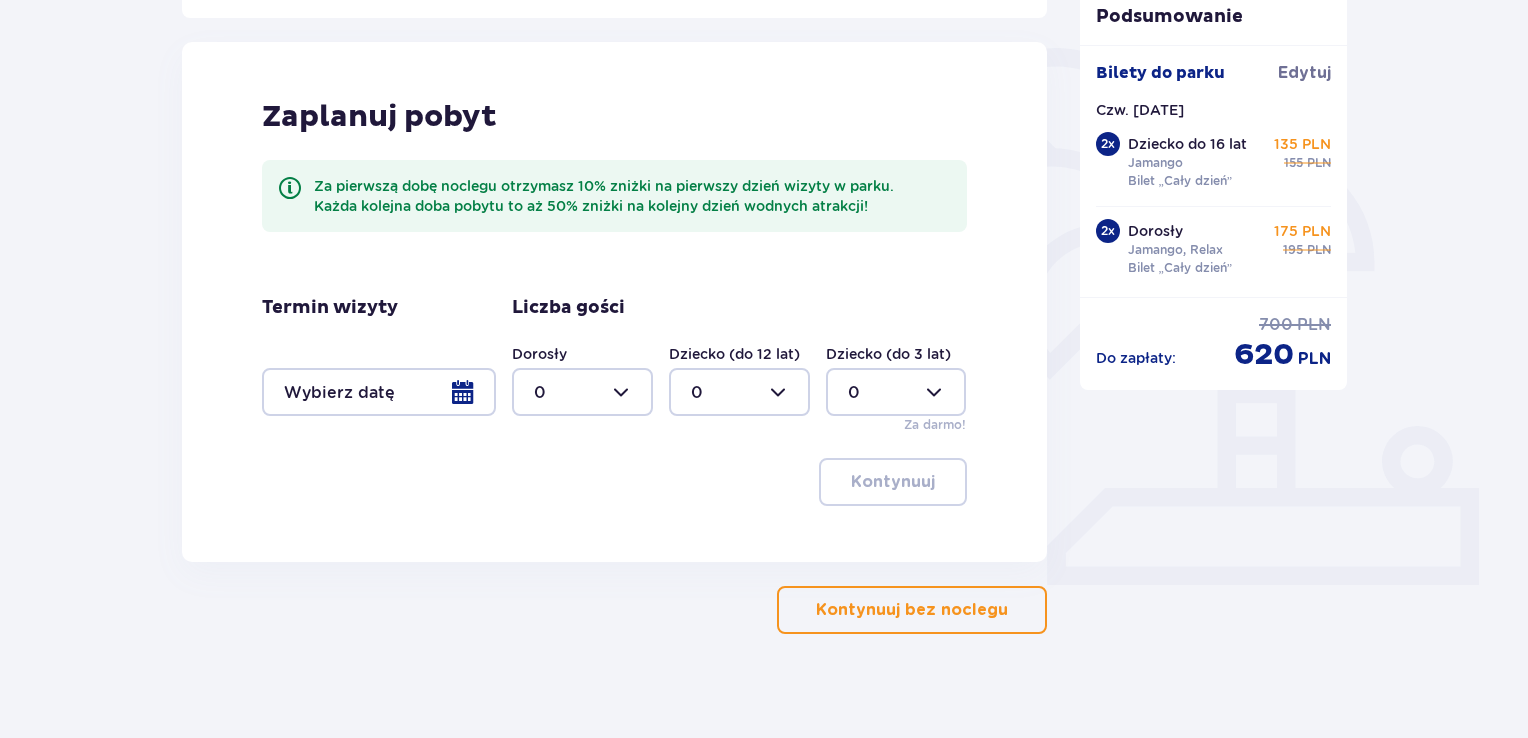scroll, scrollTop: 464, scrollLeft: 0, axis: vertical 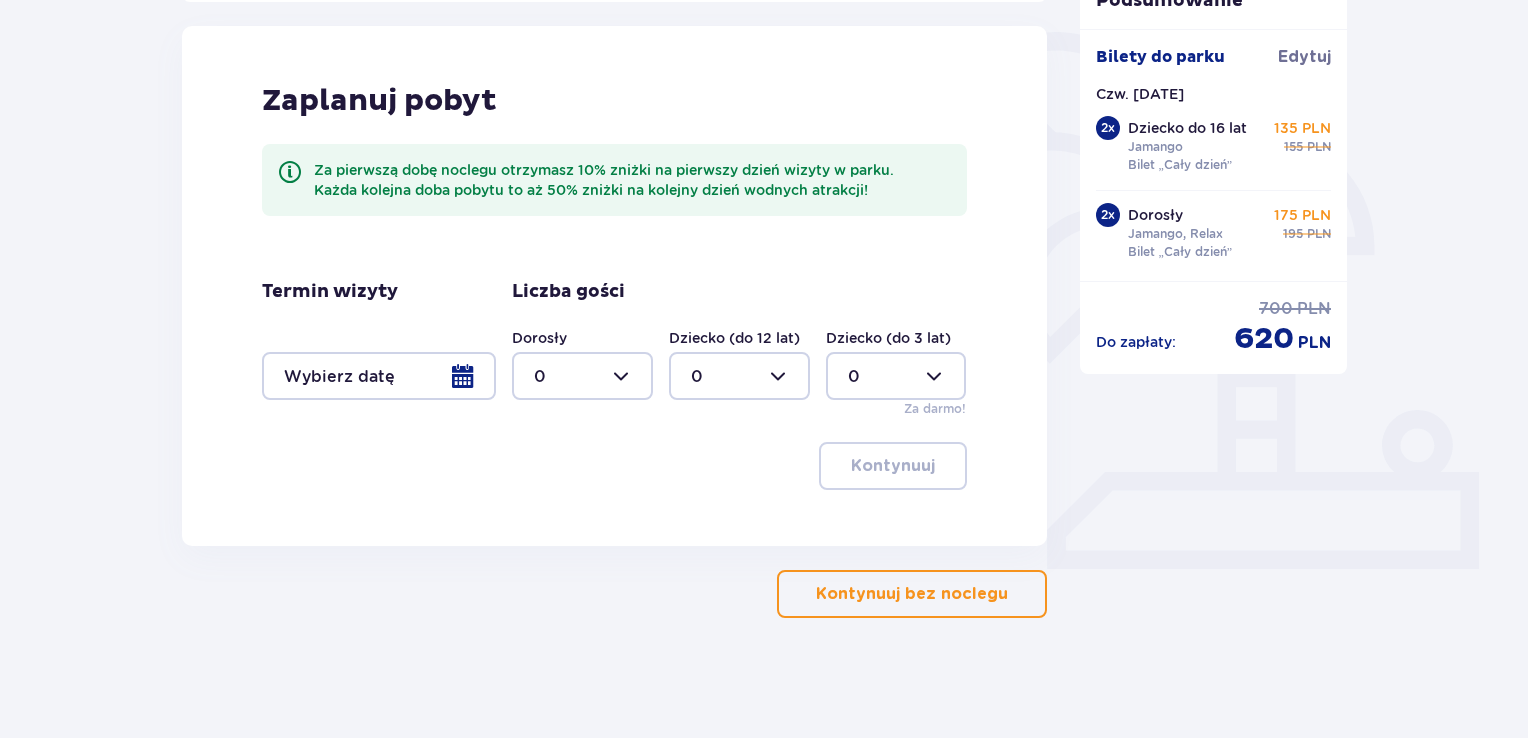click on "Kontynuuj bez noclegu" at bounding box center (912, 594) 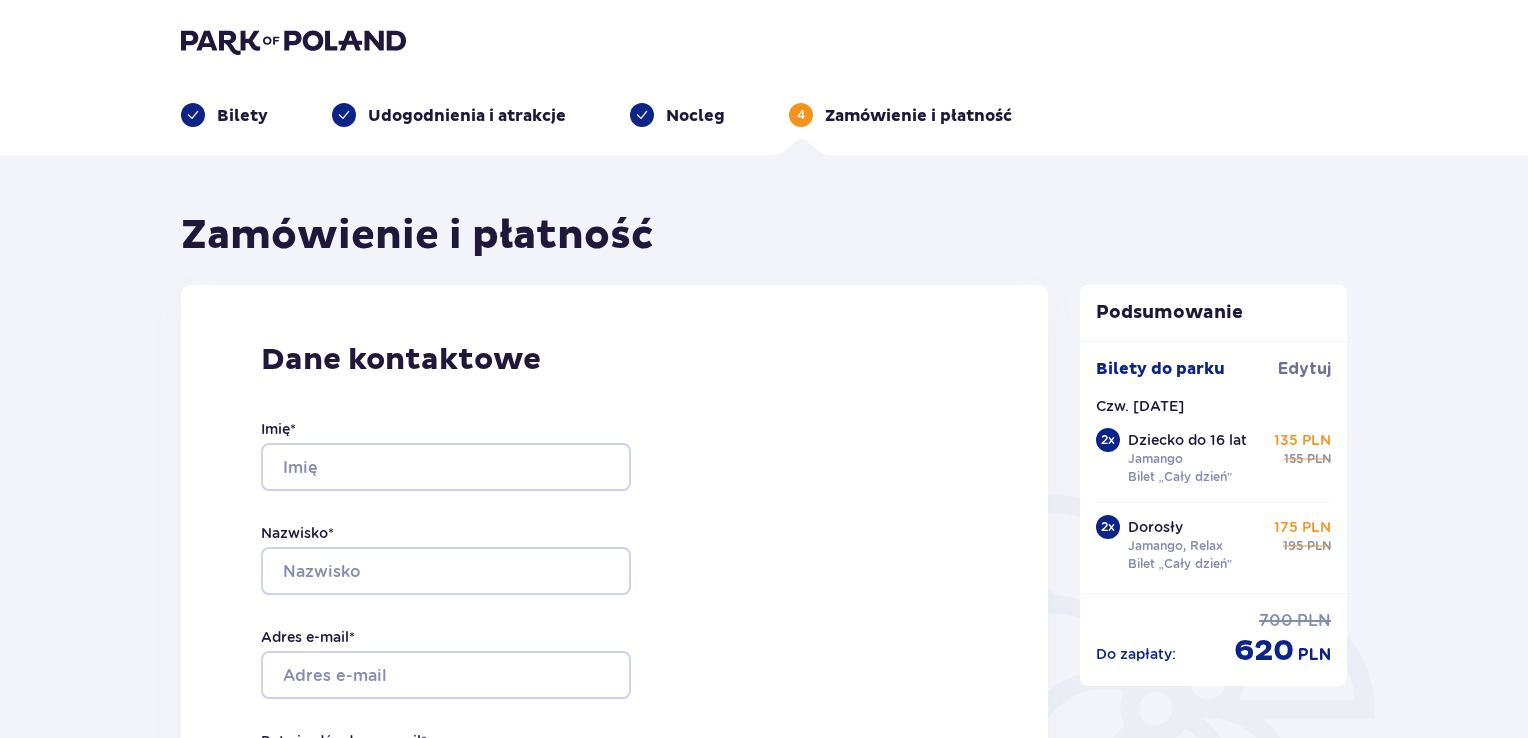 scroll, scrollTop: 0, scrollLeft: 0, axis: both 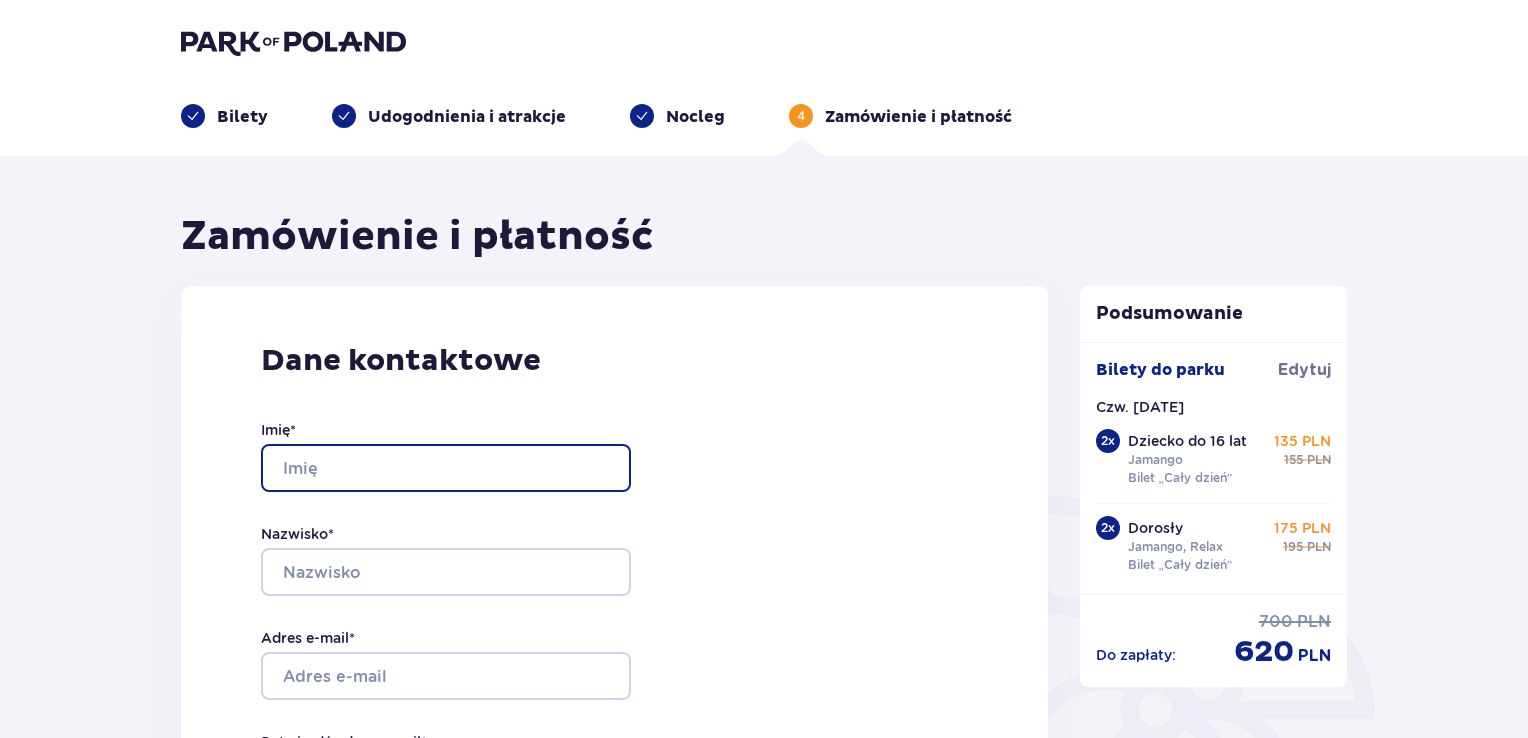 click on "Imię *" at bounding box center [446, 468] 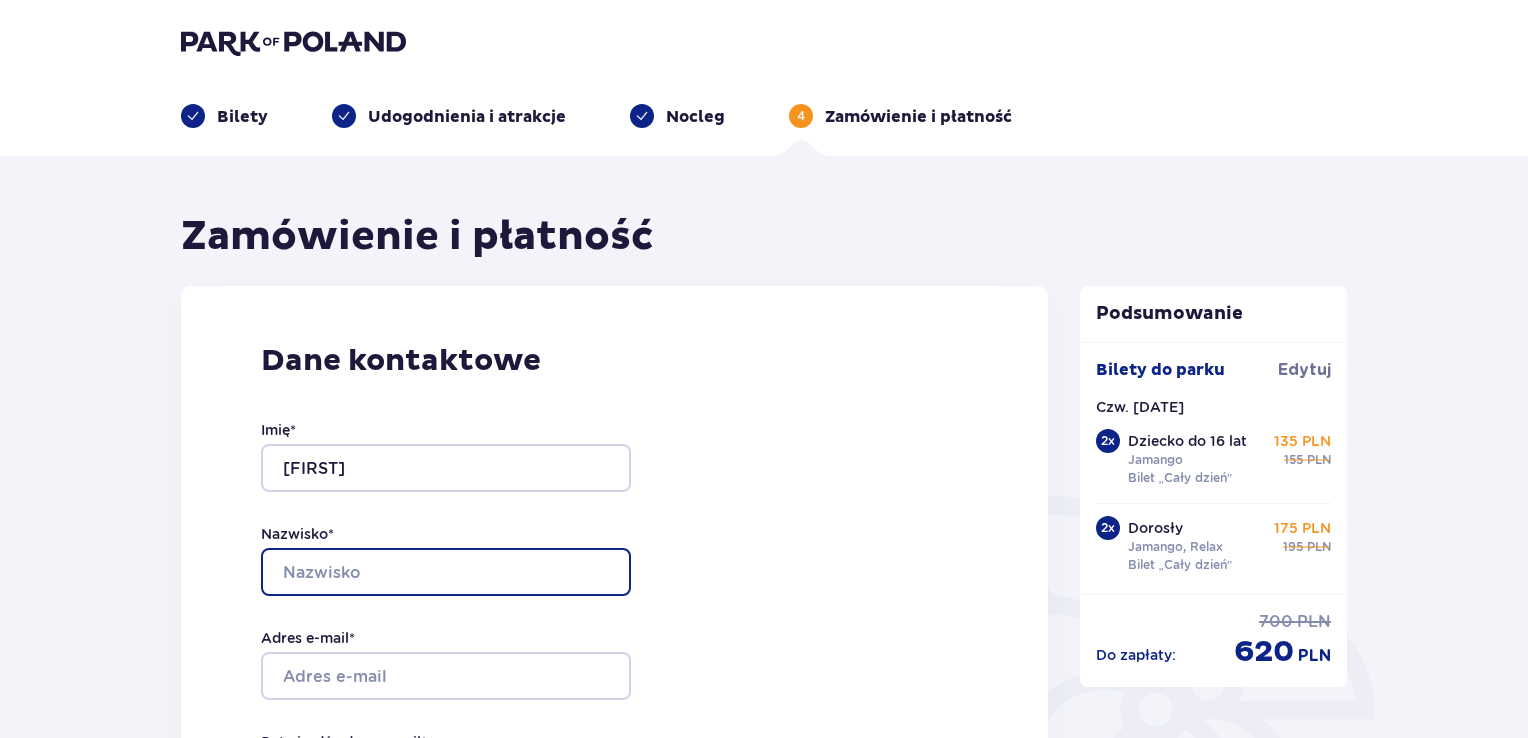 type on "[LAST]" 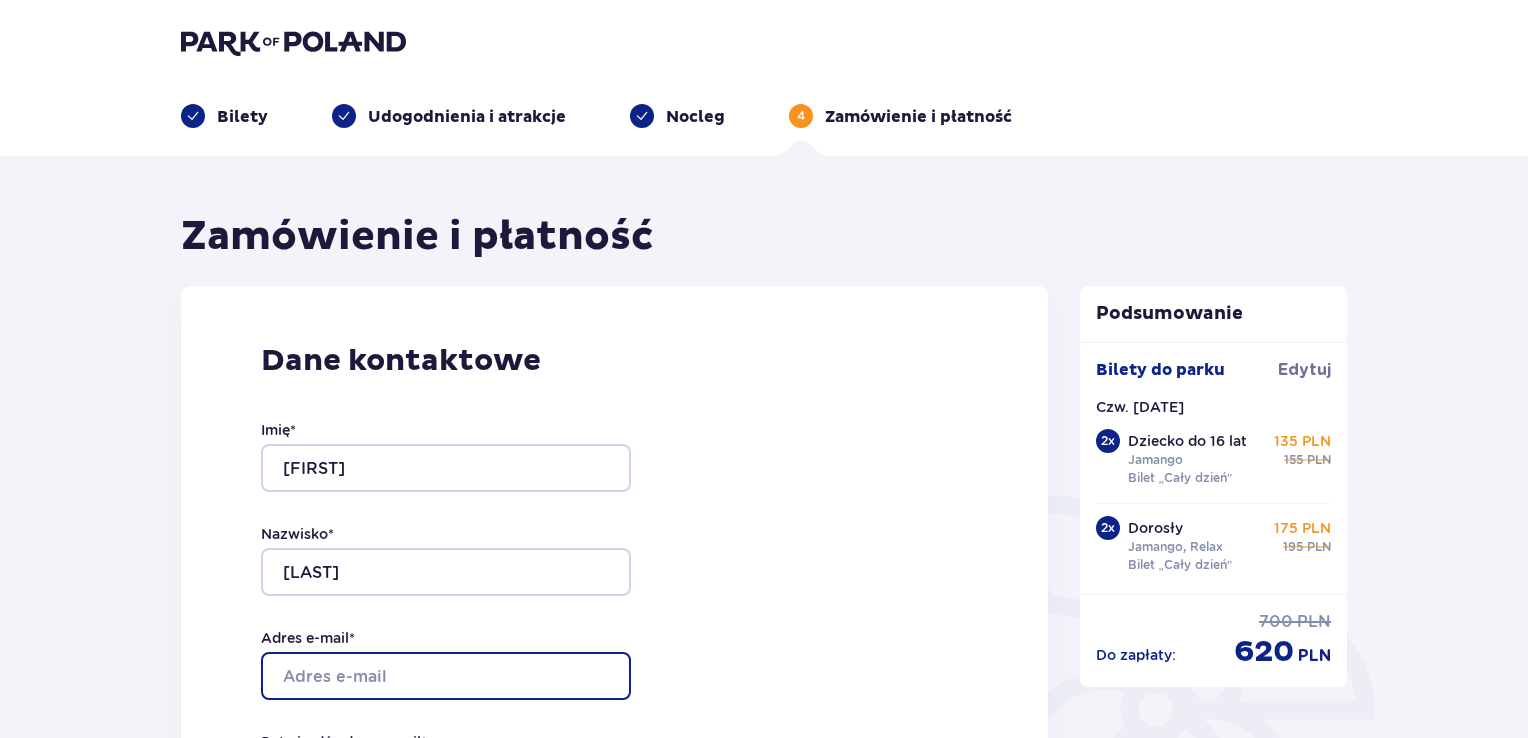type on "[EMAIL]" 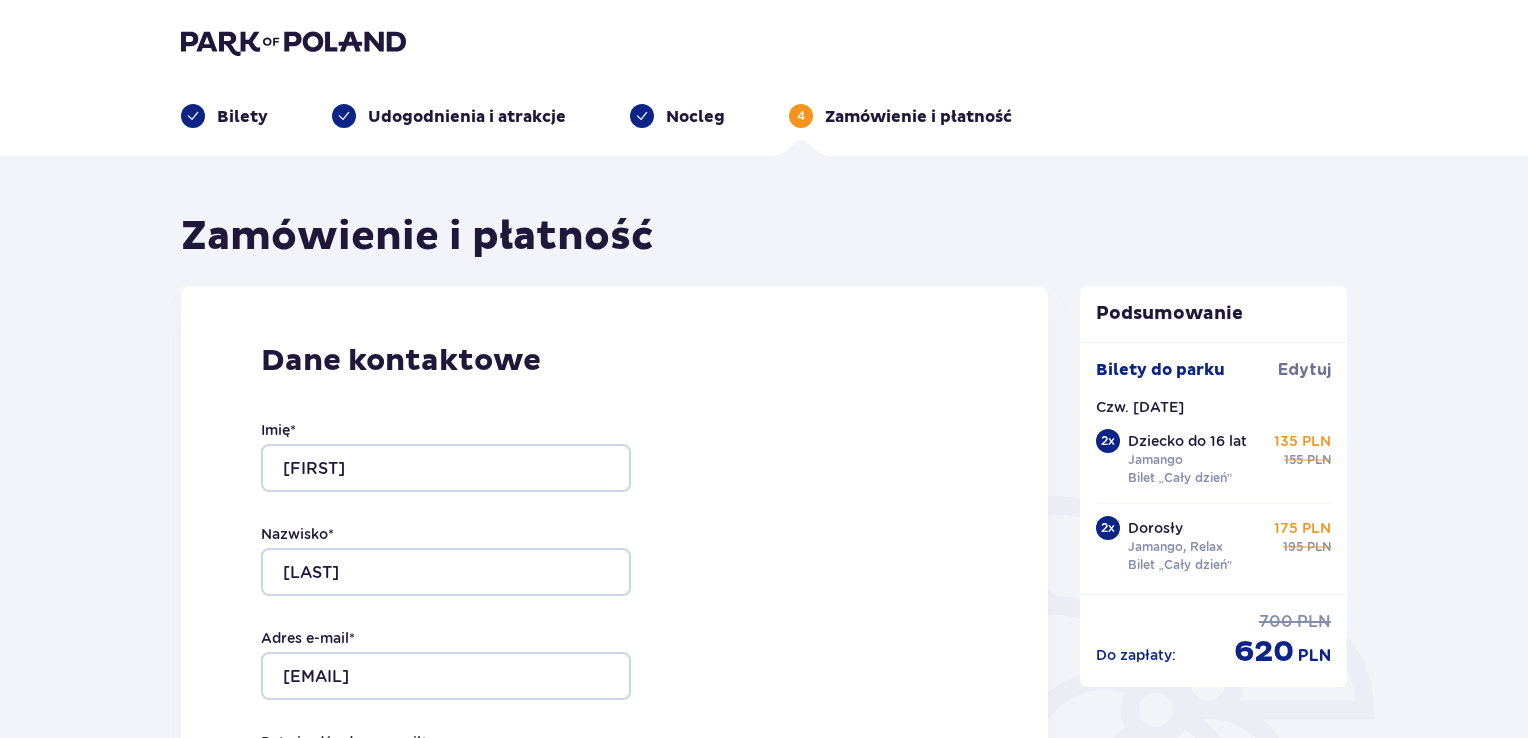 type on "[EMAIL]" 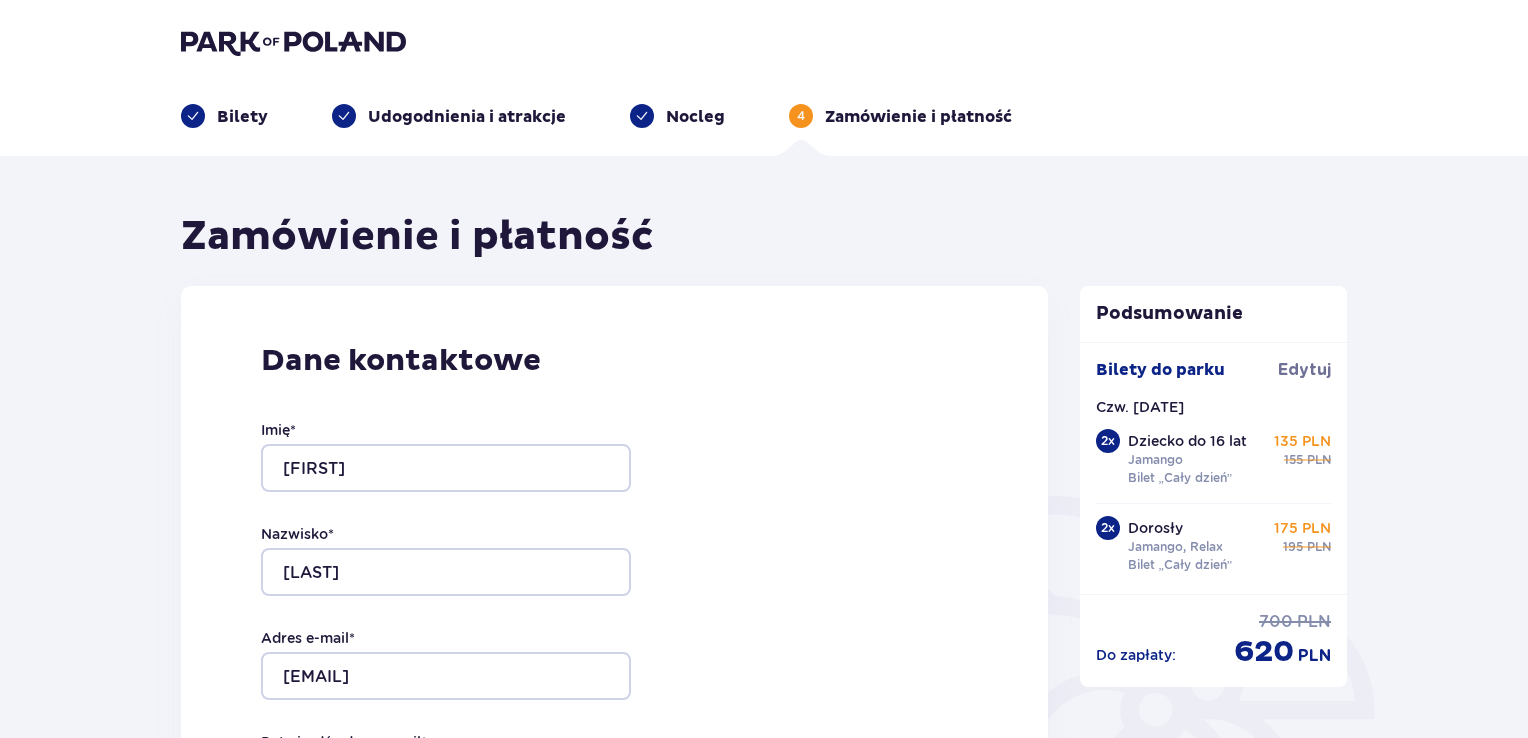 type on "[PHONE]" 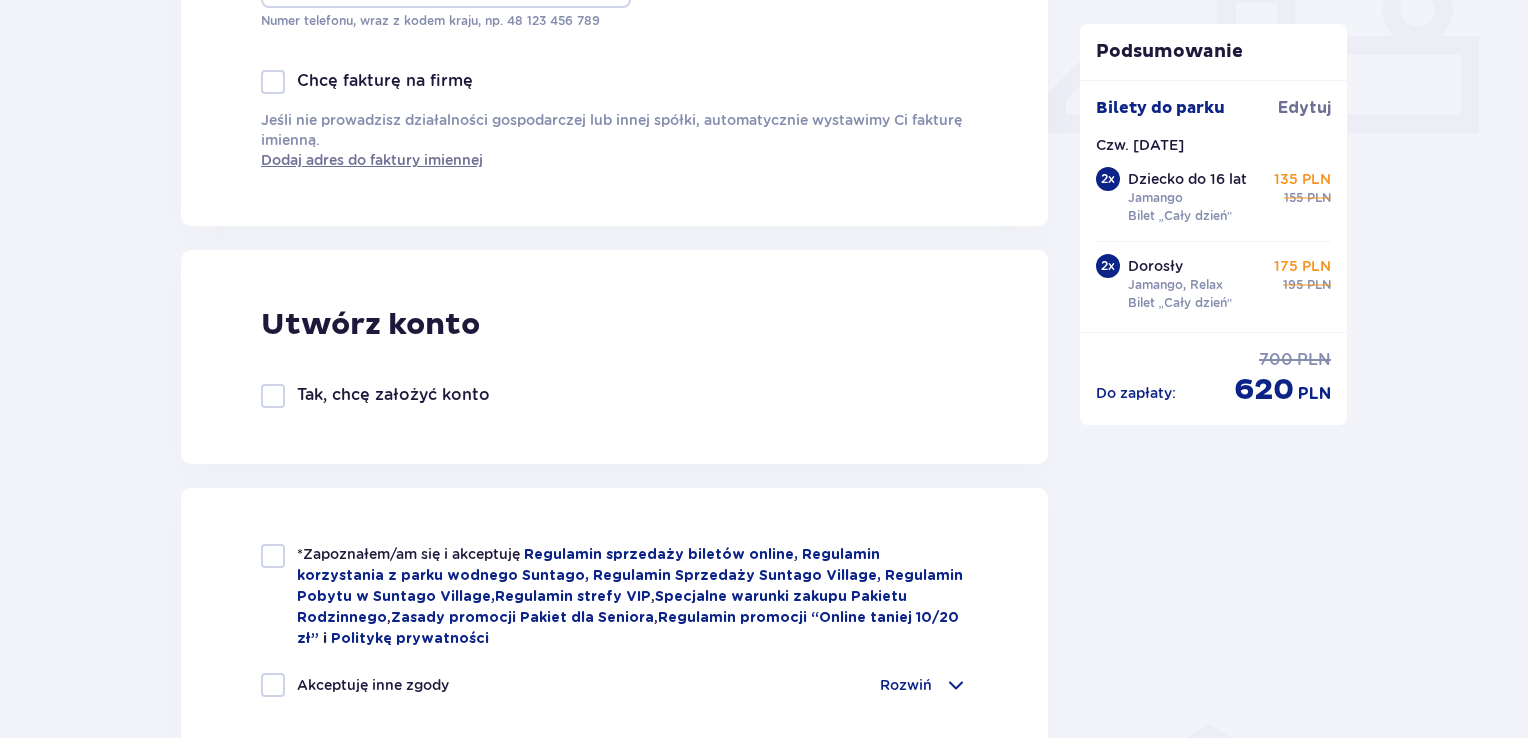 scroll, scrollTop: 1200, scrollLeft: 0, axis: vertical 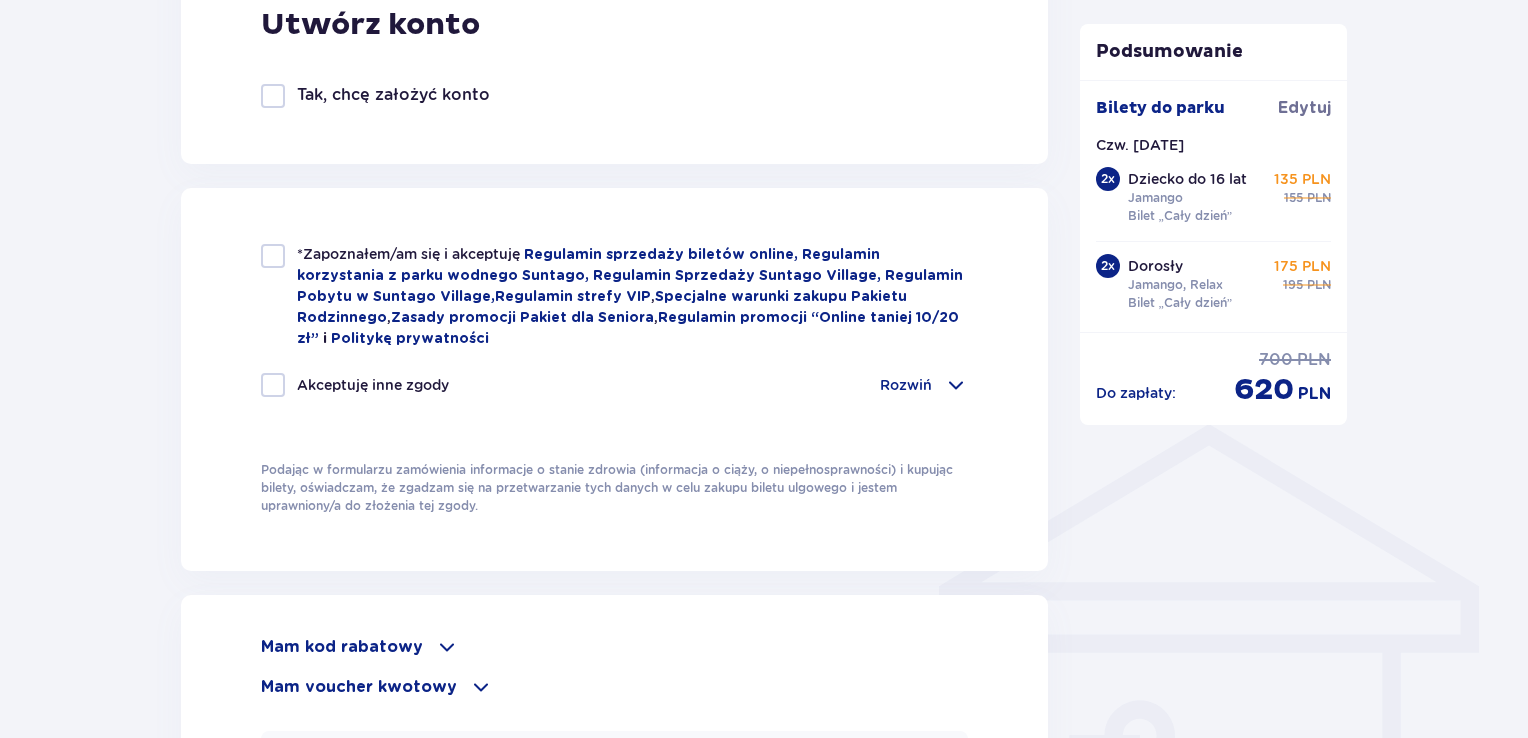 click at bounding box center (273, 256) 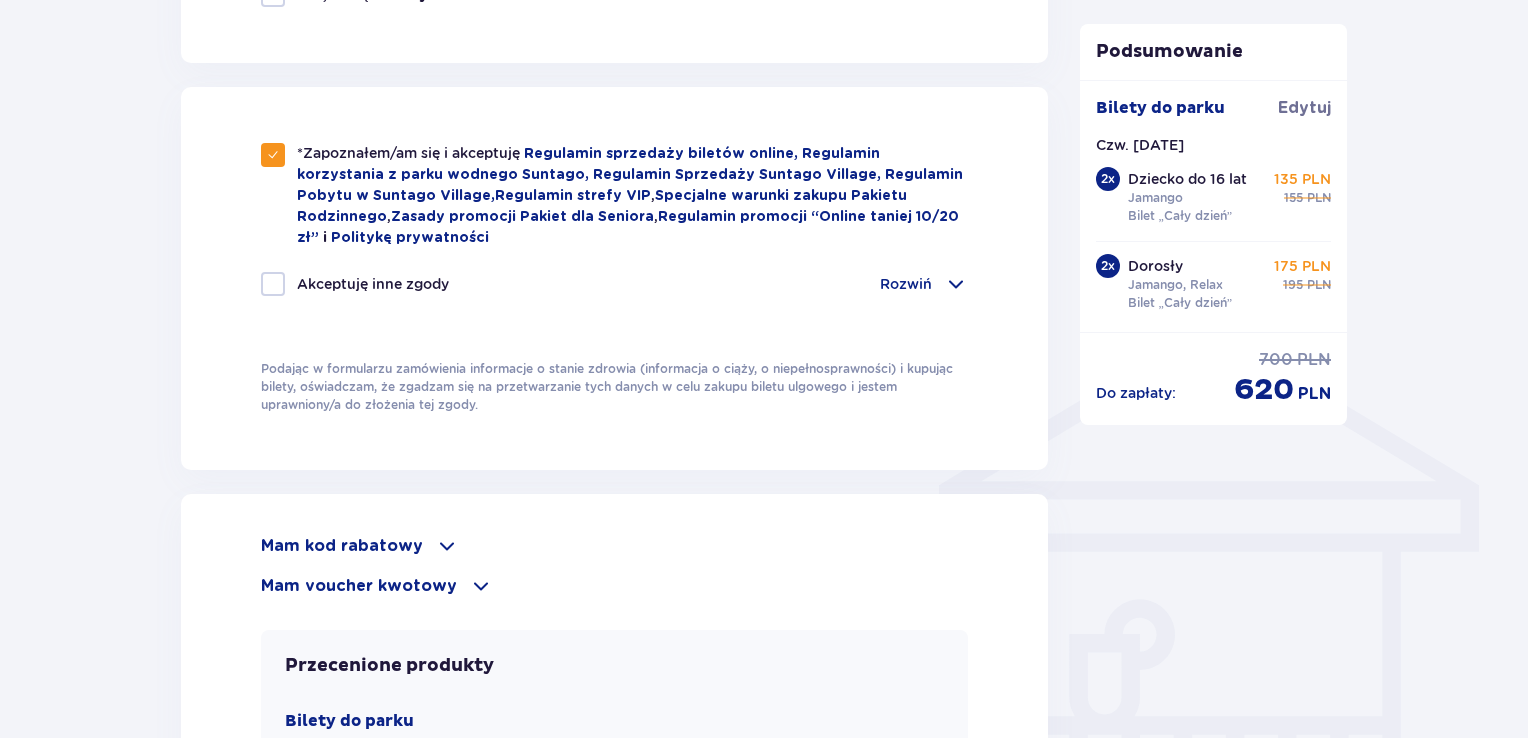 scroll, scrollTop: 1300, scrollLeft: 0, axis: vertical 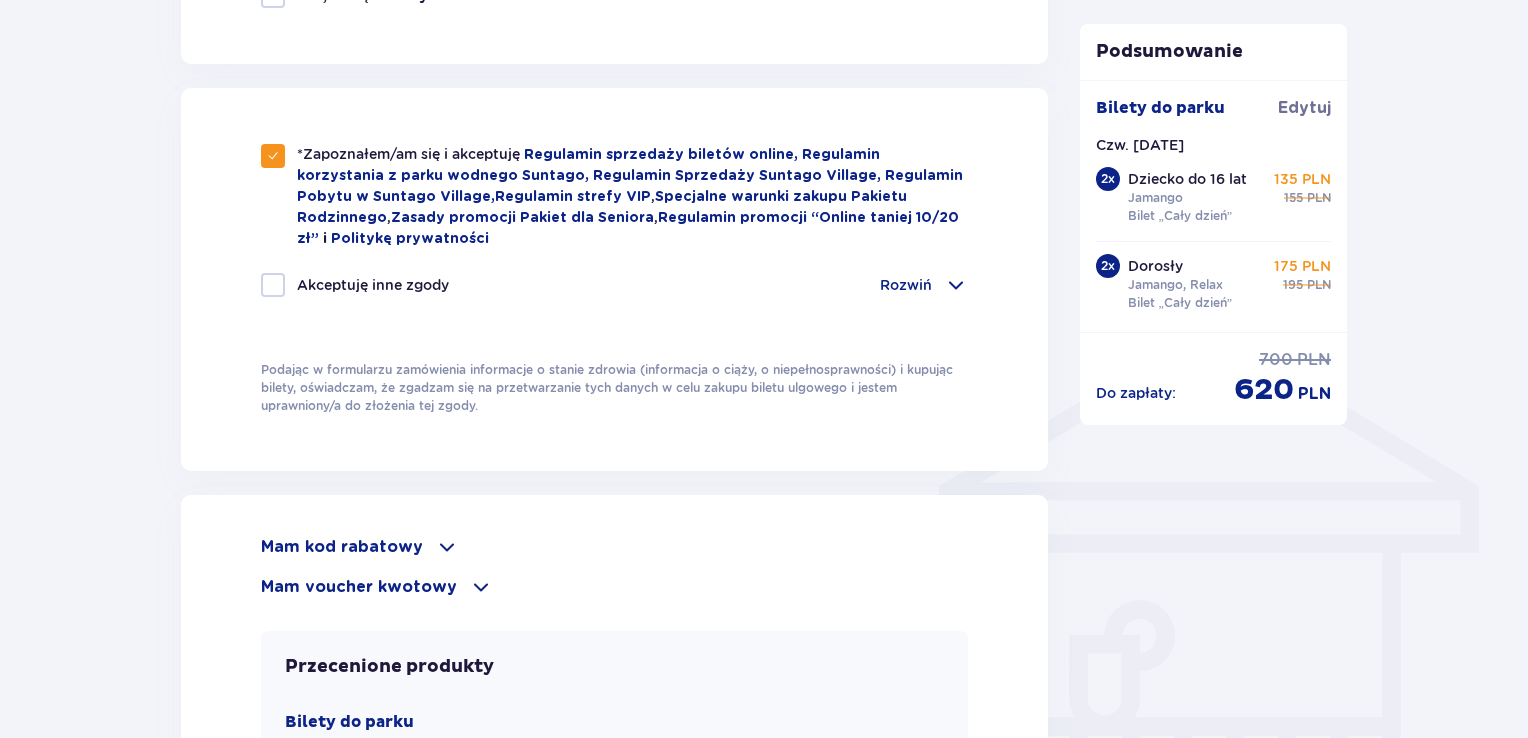 click on "Rozwiń" at bounding box center [906, 285] 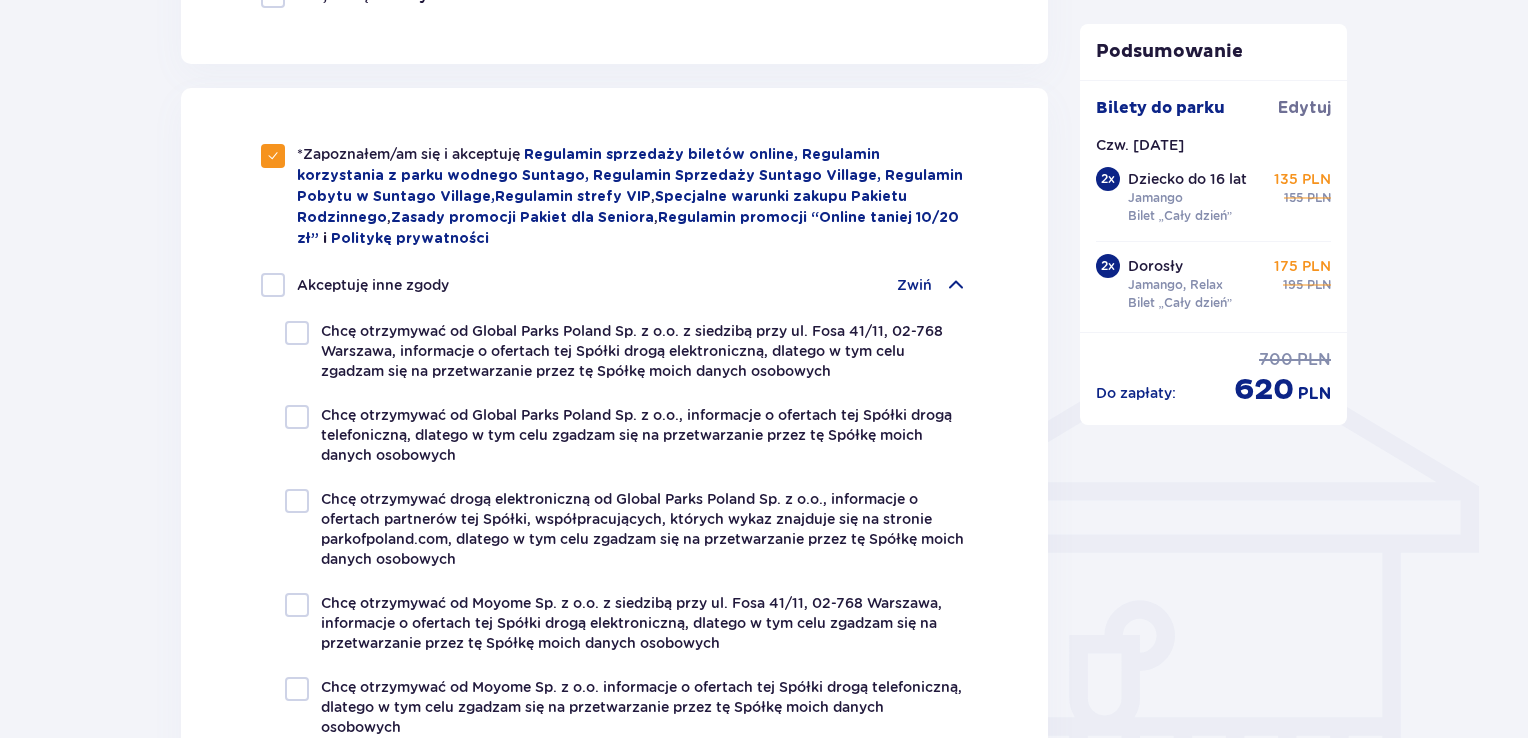 click on "Zwiń" at bounding box center (914, 285) 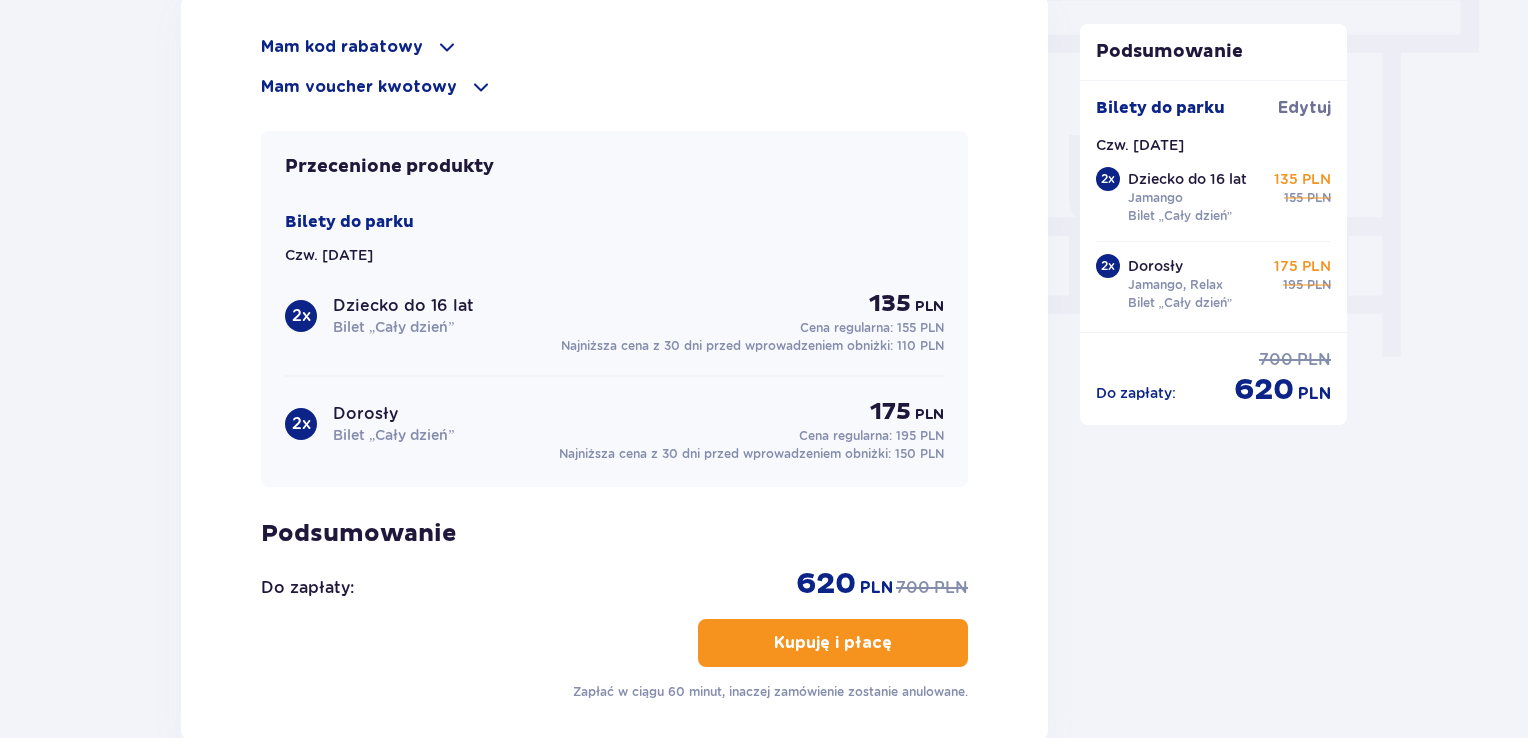 scroll, scrollTop: 2000, scrollLeft: 0, axis: vertical 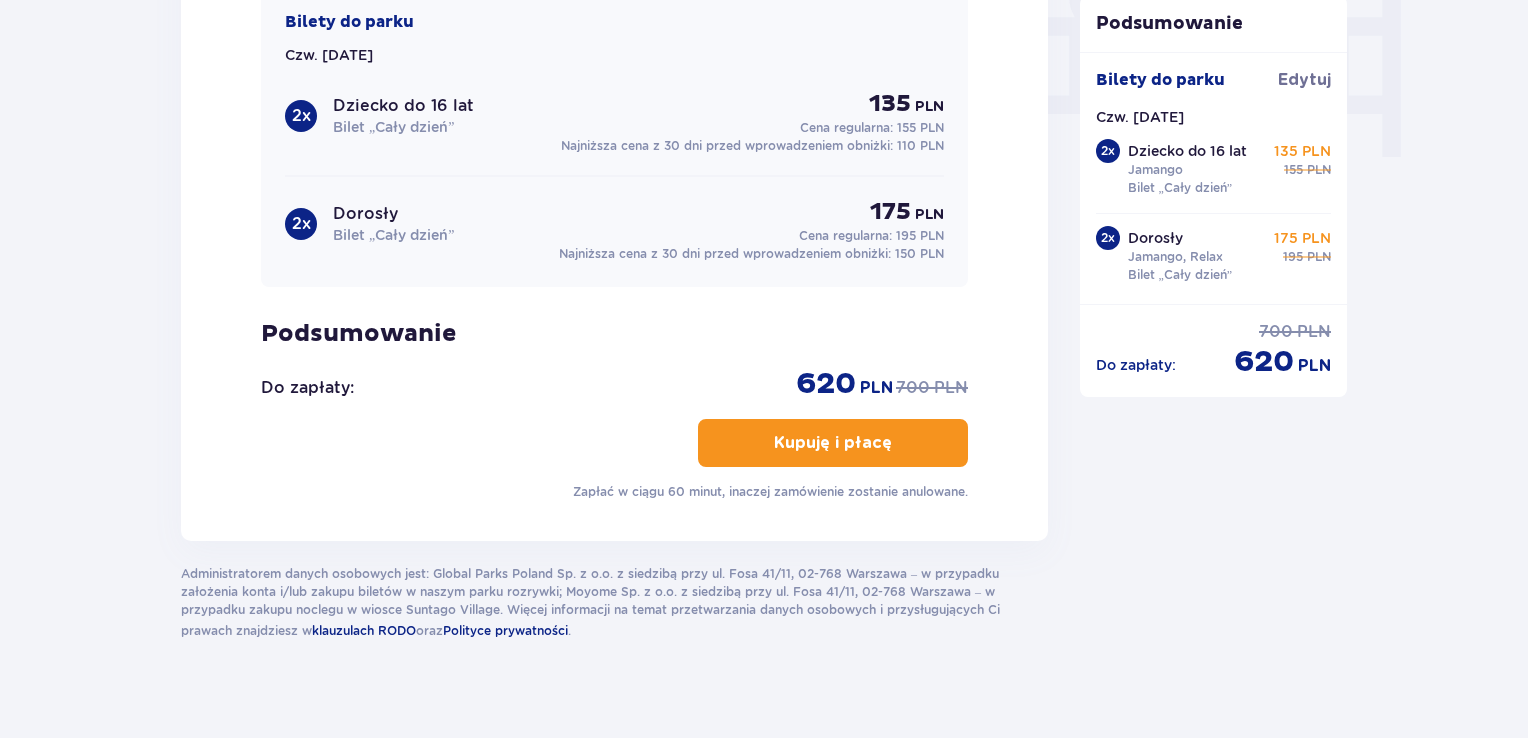 click on "Kupuję i płacę" at bounding box center (833, 443) 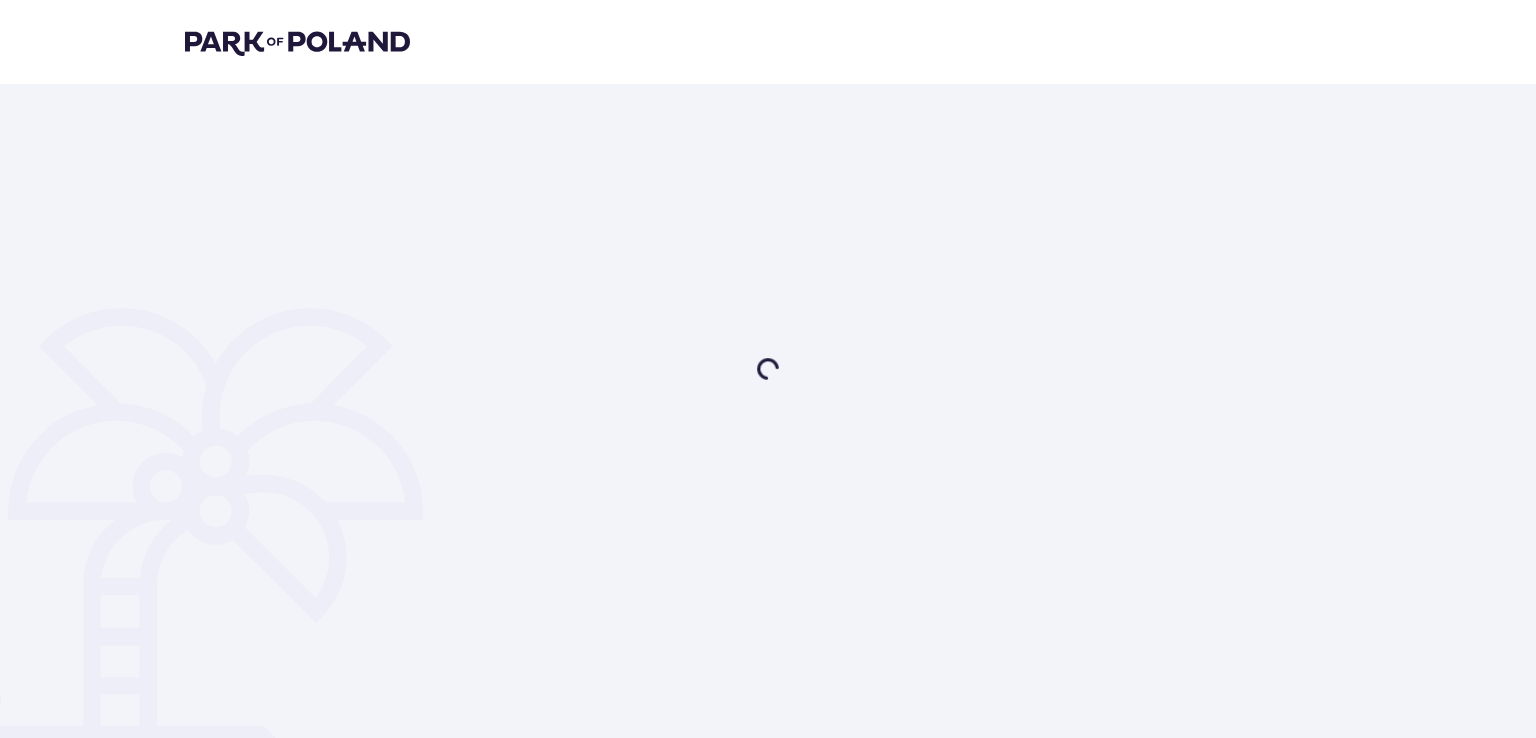 scroll, scrollTop: 0, scrollLeft: 0, axis: both 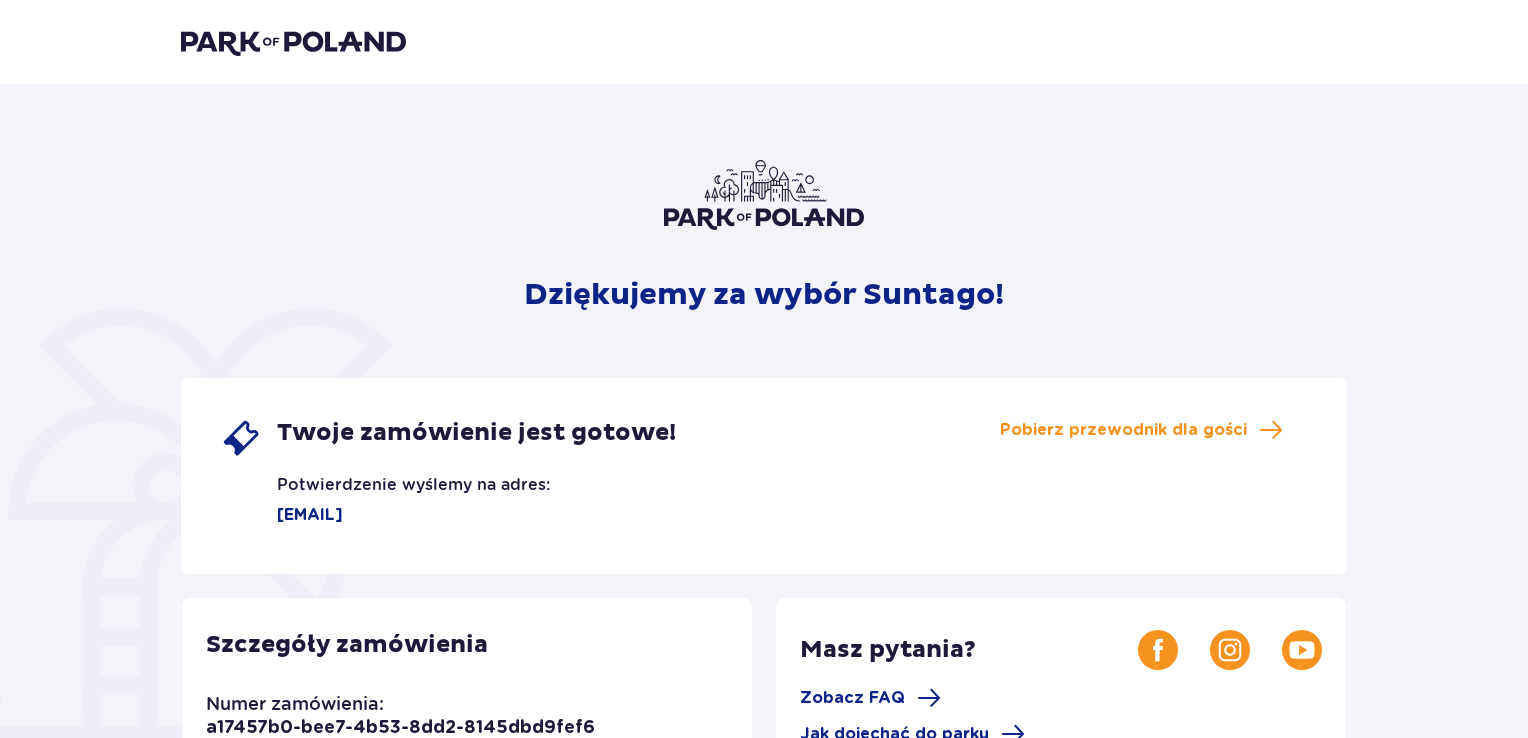 drag, startPoint x: 872, startPoint y: 89, endPoint x: 821, endPoint y: 97, distance: 51.62364 